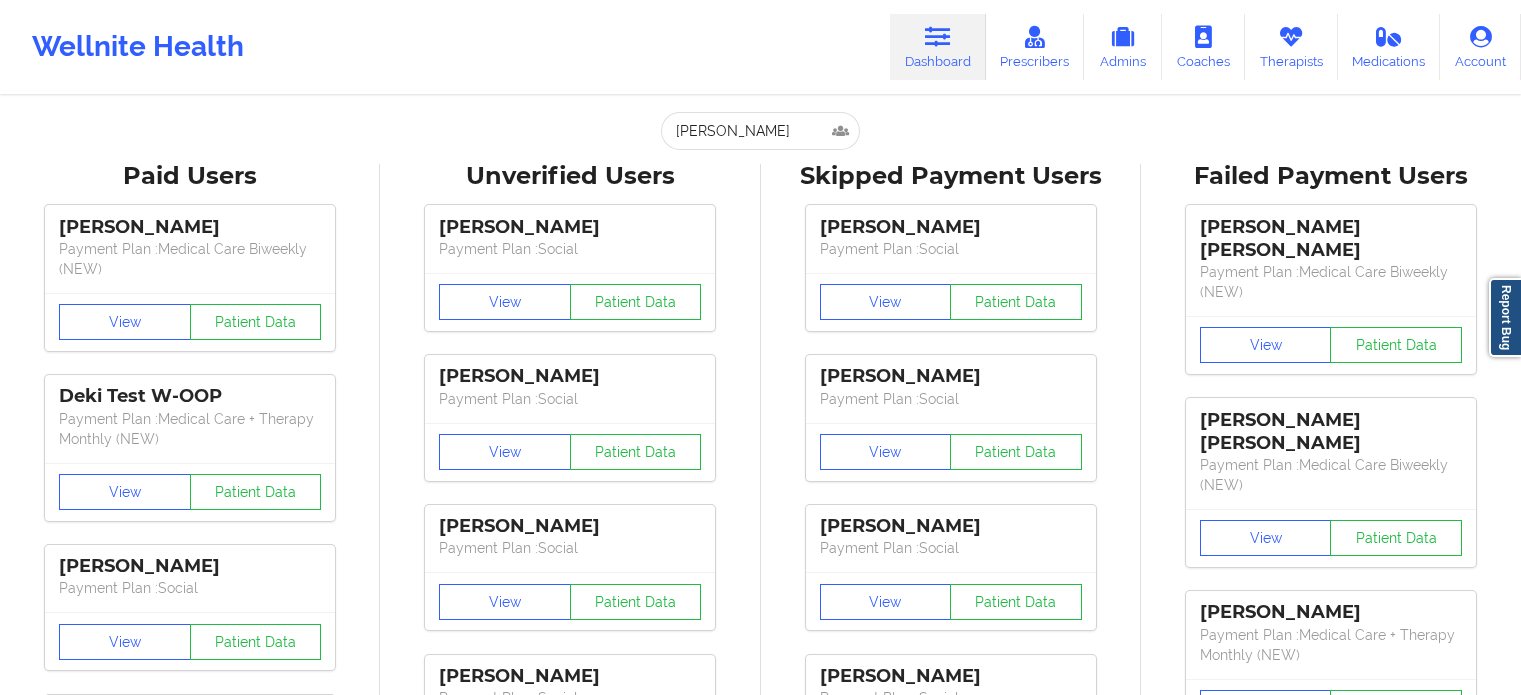 scroll, scrollTop: 0, scrollLeft: 0, axis: both 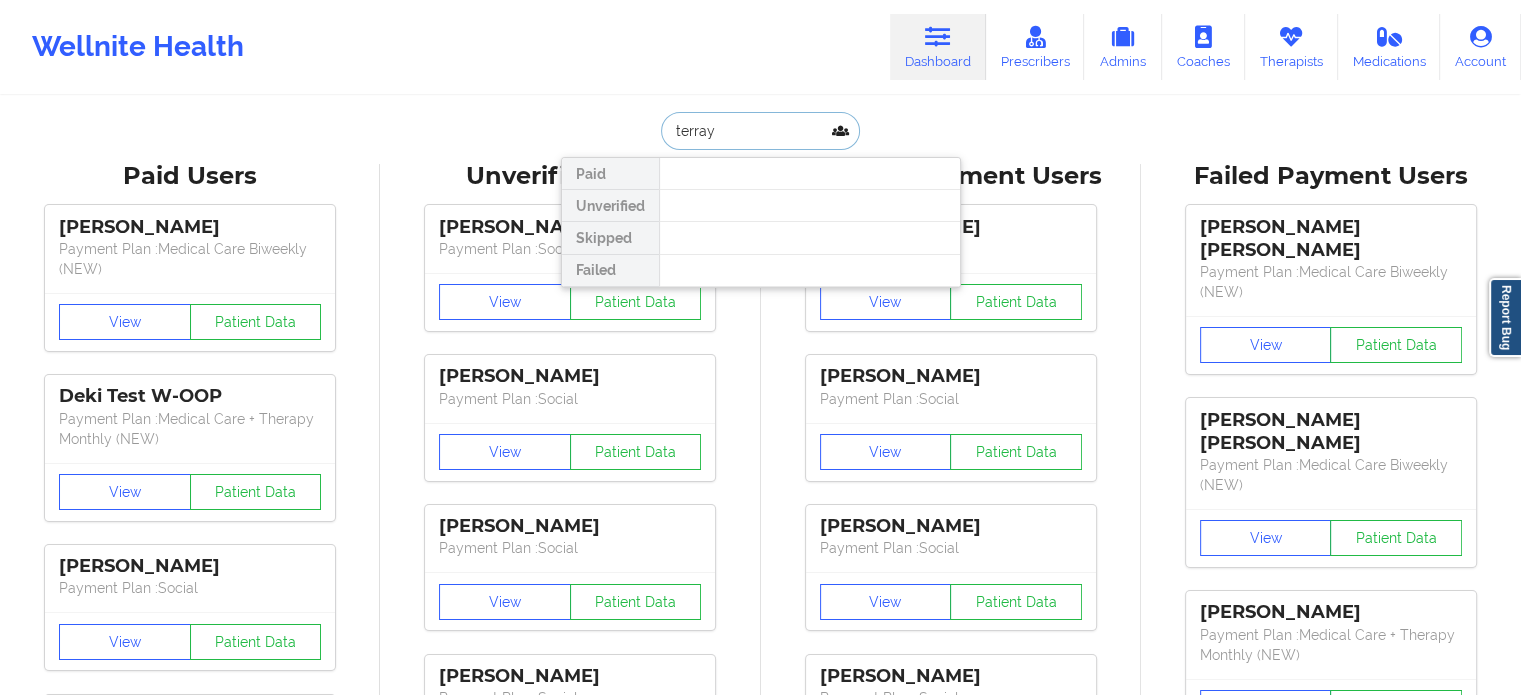 click on "terray" at bounding box center (760, 131) 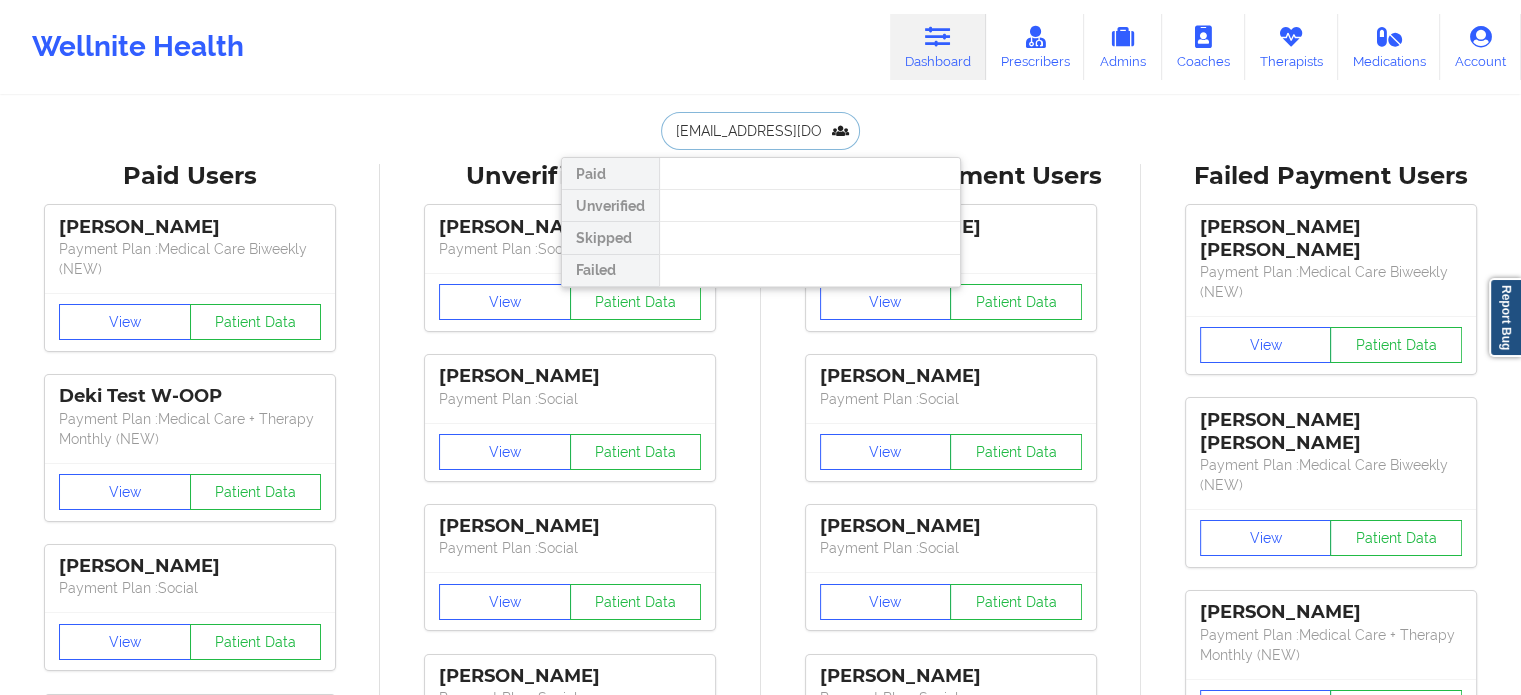 click on "[EMAIL_ADDRESS][DOMAIN_NAME]" at bounding box center (760, 131) 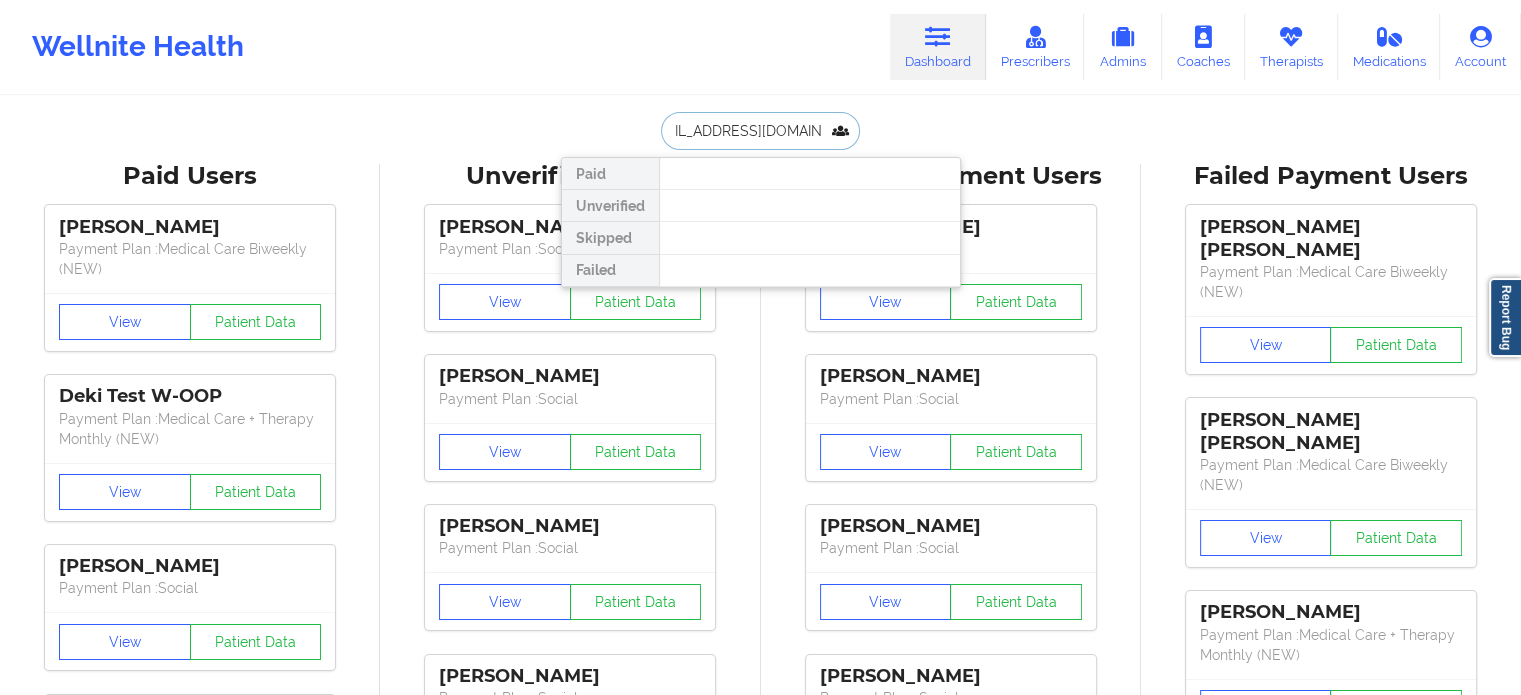 scroll, scrollTop: 0, scrollLeft: 0, axis: both 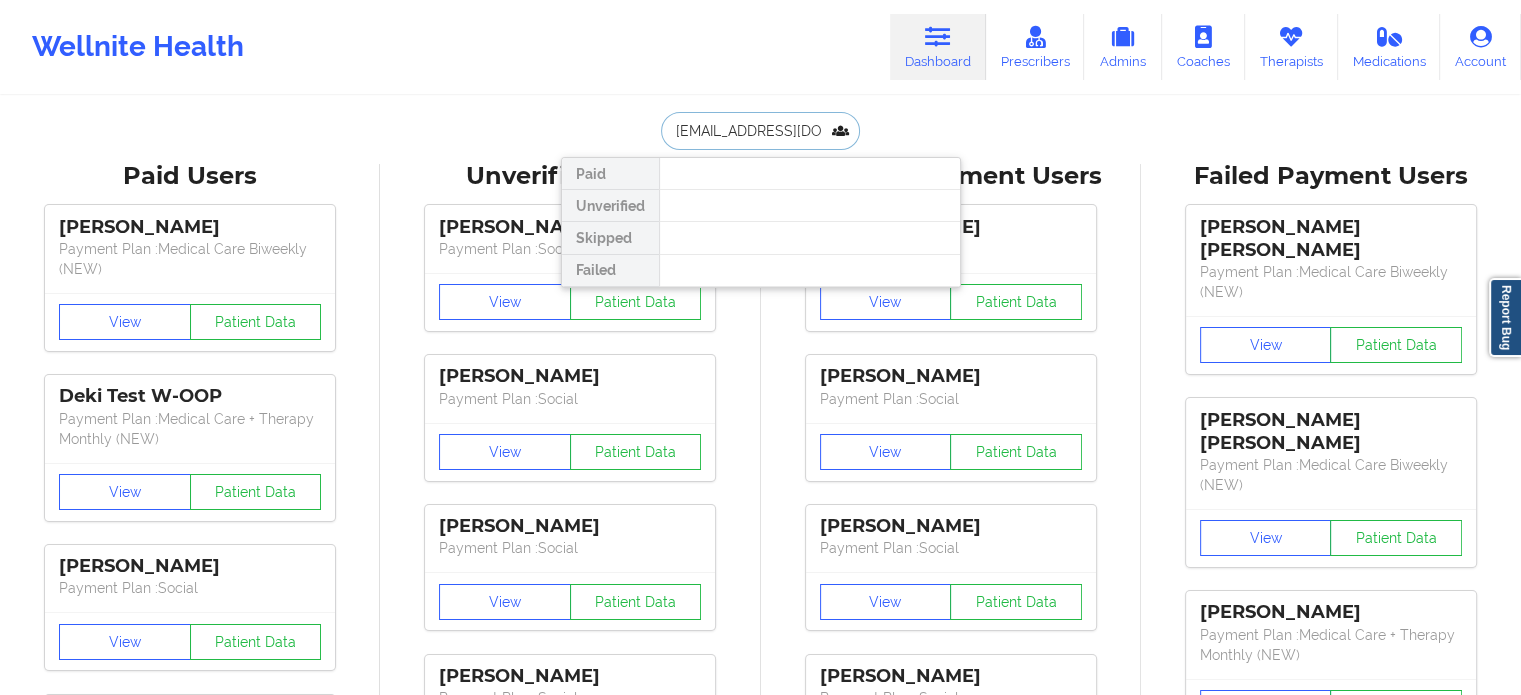 drag, startPoint x: 829, startPoint y: 132, endPoint x: 591, endPoint y: 143, distance: 238.25406 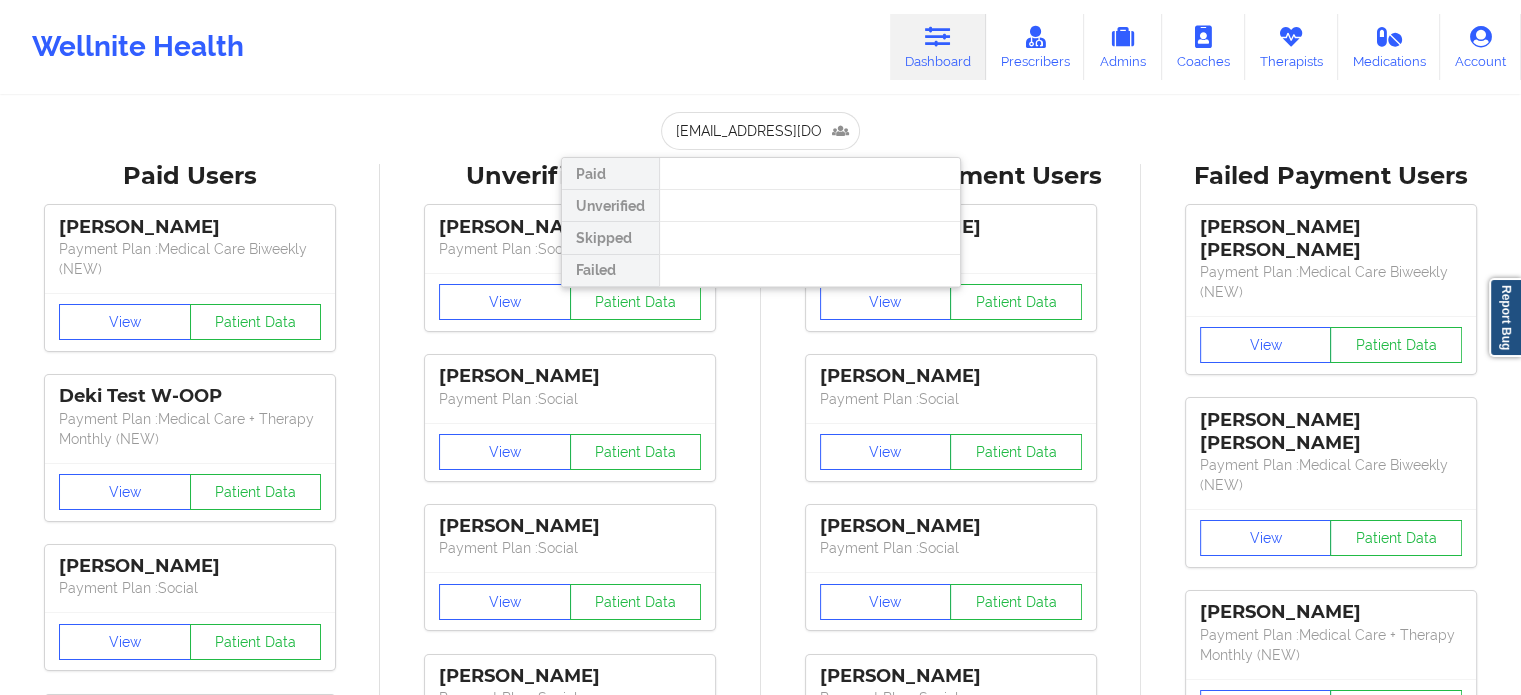 click on "[EMAIL_ADDRESS][DOMAIN_NAME] Paid Unverified Skipped Failed Paid Users [PERSON_NAME] Payment Plan :  Medical Care Biweekly (NEW) View Patient Data Deki Test W-OOP Payment Plan :  Medical Care + Therapy Monthly (NEW) View Patient Data [PERSON_NAME] Payment Plan :  Social View Patient Data [PERSON_NAME] Payment Plan :  Medical Care Biweekly (NEW) View Patient Data [PERSON_NAME] Digital Practice Member  View Patient Data [PERSON_NAME] Payment Plan :  Social View Patient Data ⟨ 1 2 3 ⟩ Unverified Users [PERSON_NAME] Payment Plan :  Social View Patient Data [PERSON_NAME] Payment Plan :  Social View Patient Data [PERSON_NAME] Payment Plan :  Social View Patient Data [PERSON_NAME] Payment Plan :  Social View Patient Data [PERSON_NAME]  Payment Plan :  Social View Patient Data [PERSON_NAME] Payment Plan :  Social View Patient Data Faith Fanama Digital Practice Member  (In-Network) View Patient Data [PERSON_NAME] Digital Practice Member  (In-Network) View Patient Data [PERSON_NAME]" at bounding box center [760, 2112] 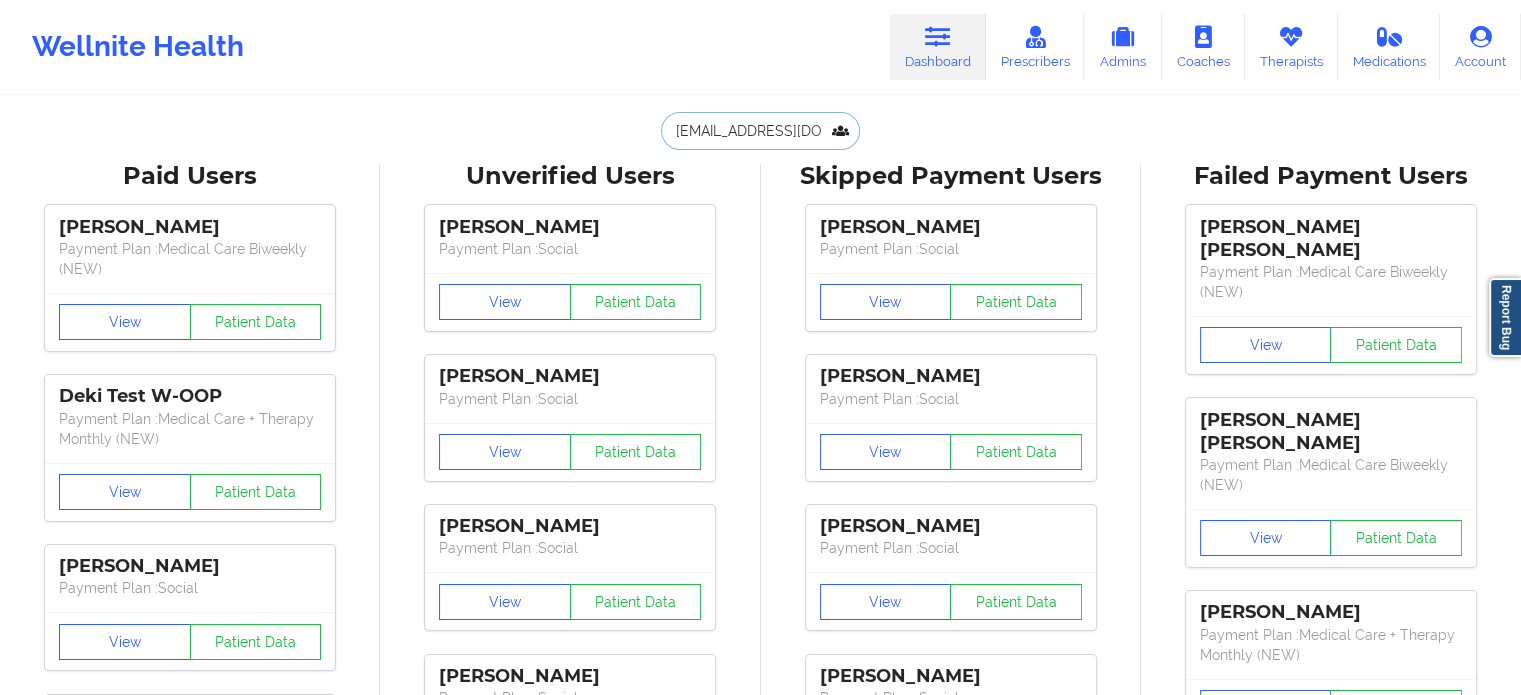 drag, startPoint x: 803, startPoint y: 129, endPoint x: 574, endPoint y: 121, distance: 229.1397 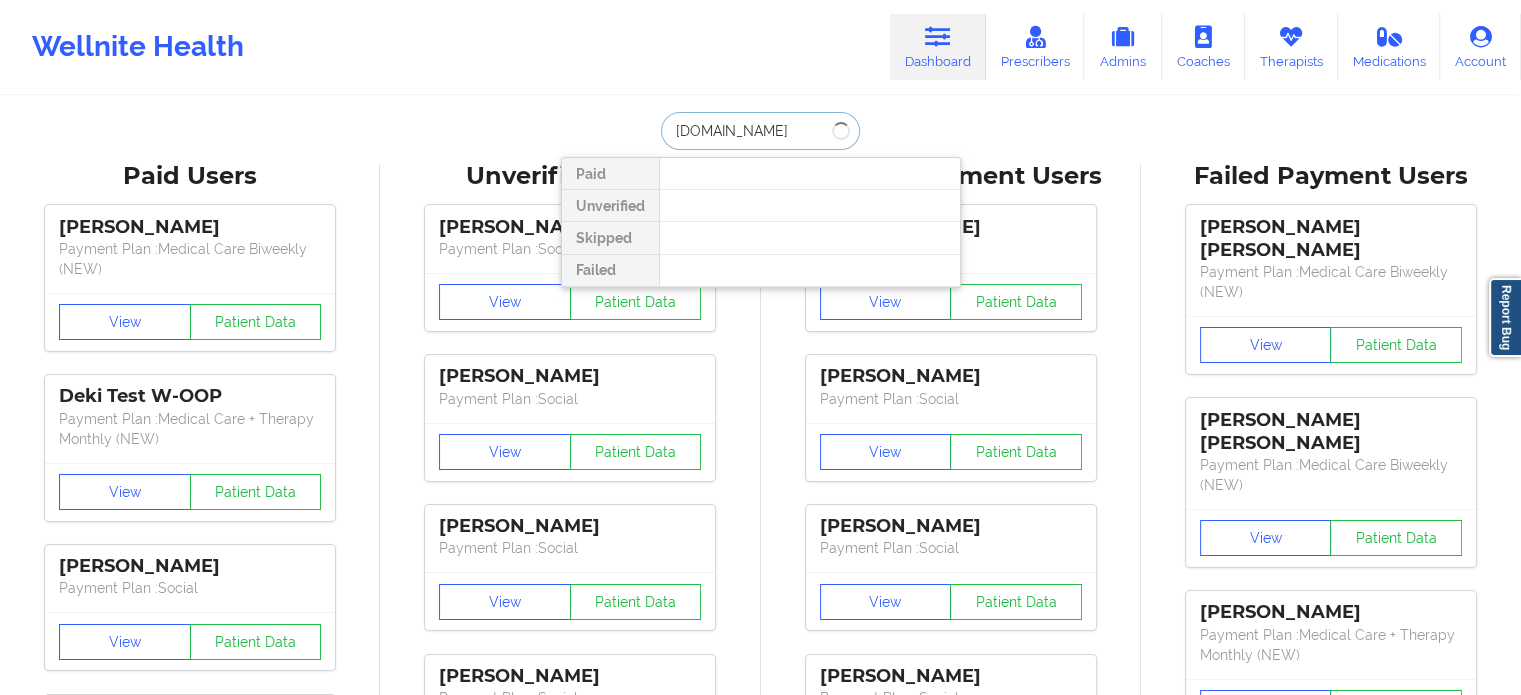 drag, startPoint x: 657, startPoint y: 123, endPoint x: 662, endPoint y: 144, distance: 21.587032 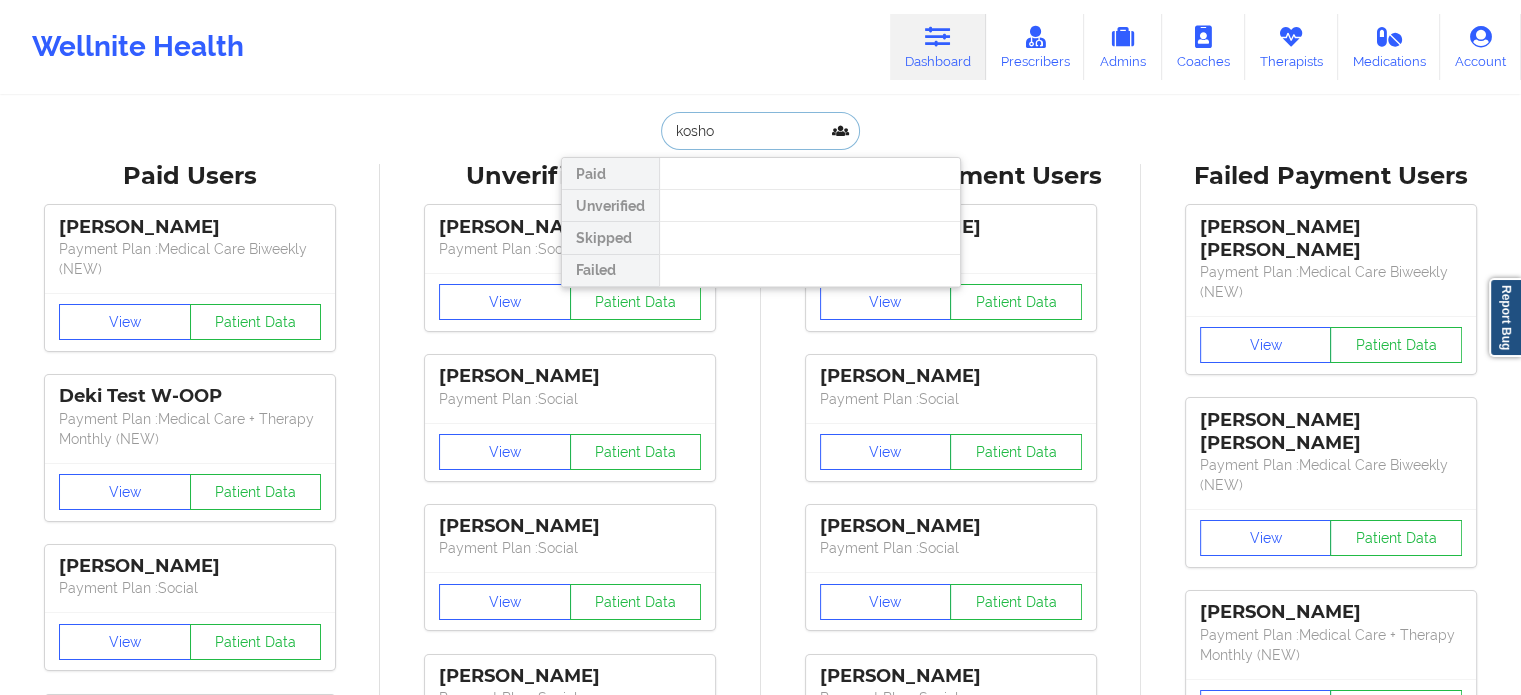 drag, startPoint x: 752, startPoint y: 133, endPoint x: 516, endPoint y: 115, distance: 236.68544 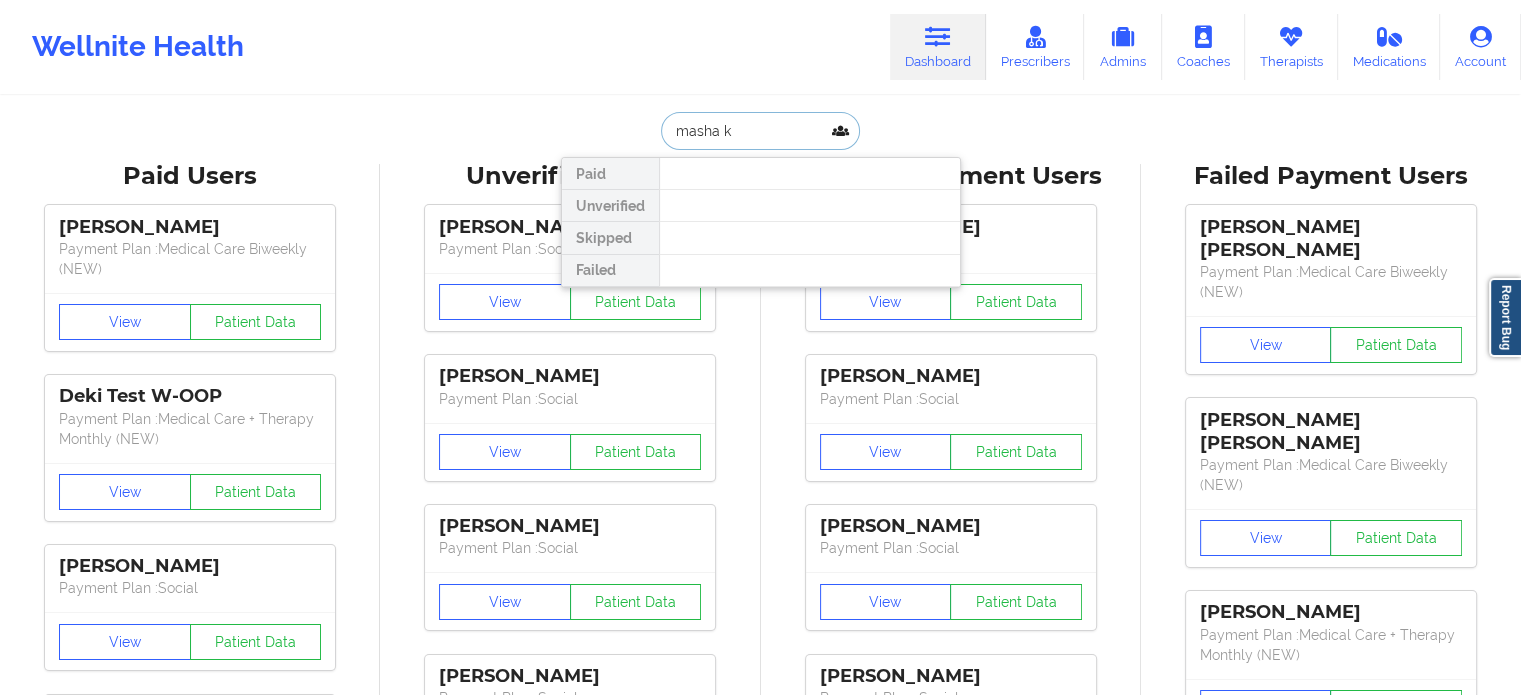 drag, startPoint x: 813, startPoint y: 135, endPoint x: 463, endPoint y: 83, distance: 353.84177 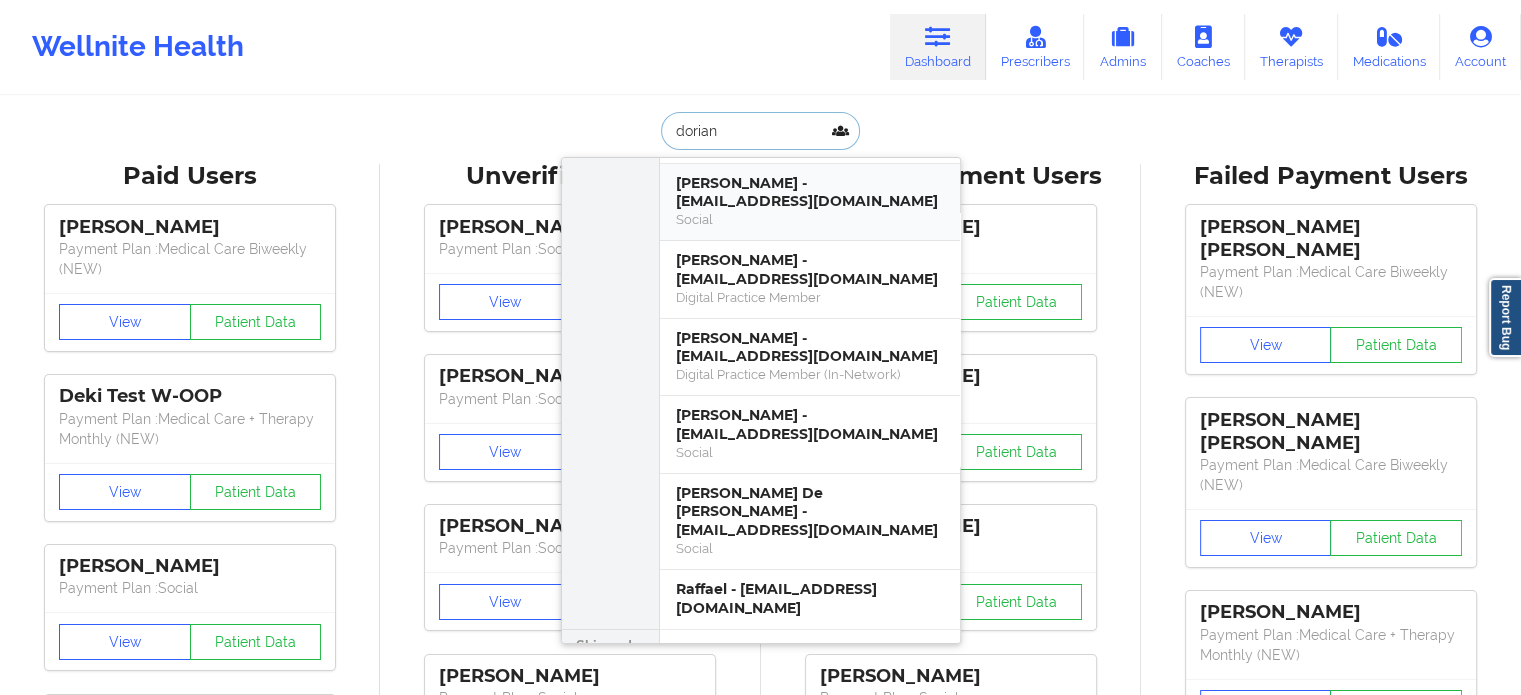 scroll, scrollTop: 221, scrollLeft: 0, axis: vertical 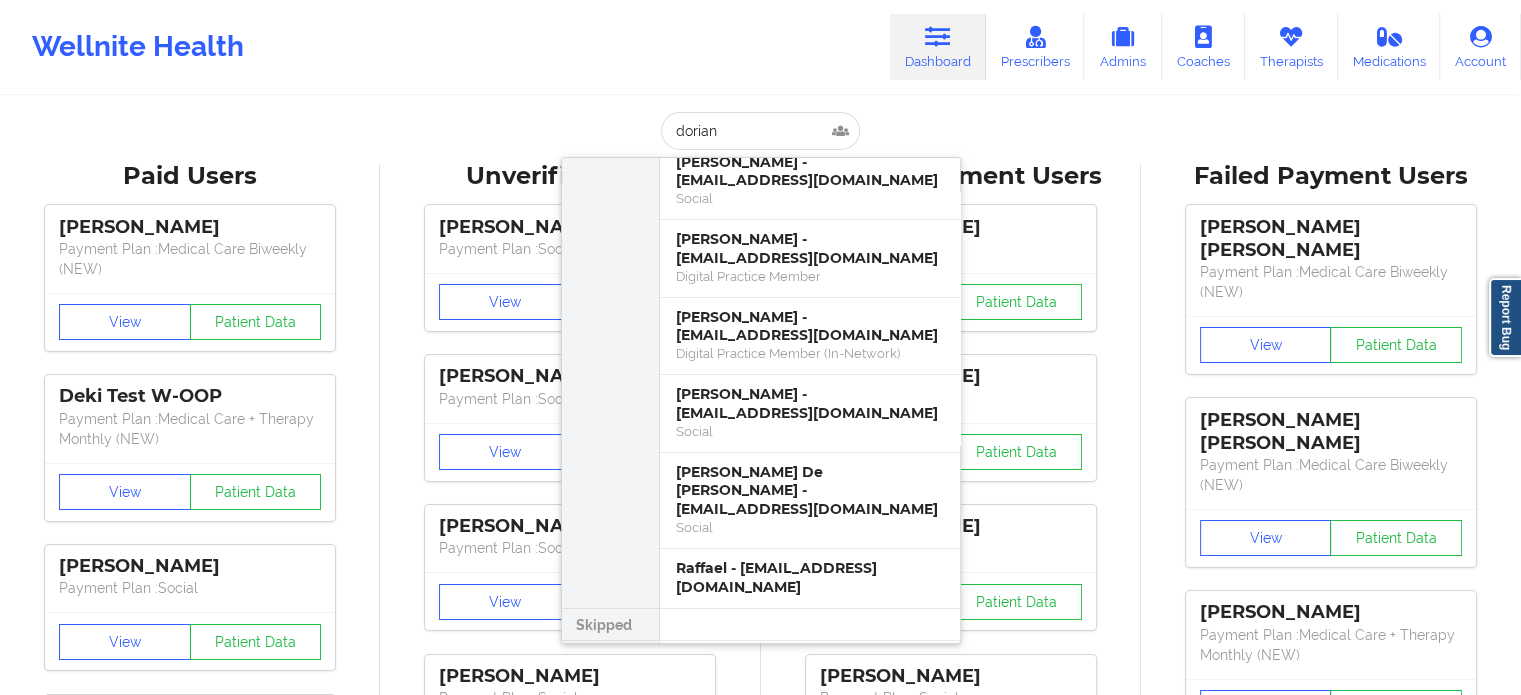 click on "Wellnite Health Dashboard Prescribers Admins Coaches Therapists Medications Account" at bounding box center [760, 47] 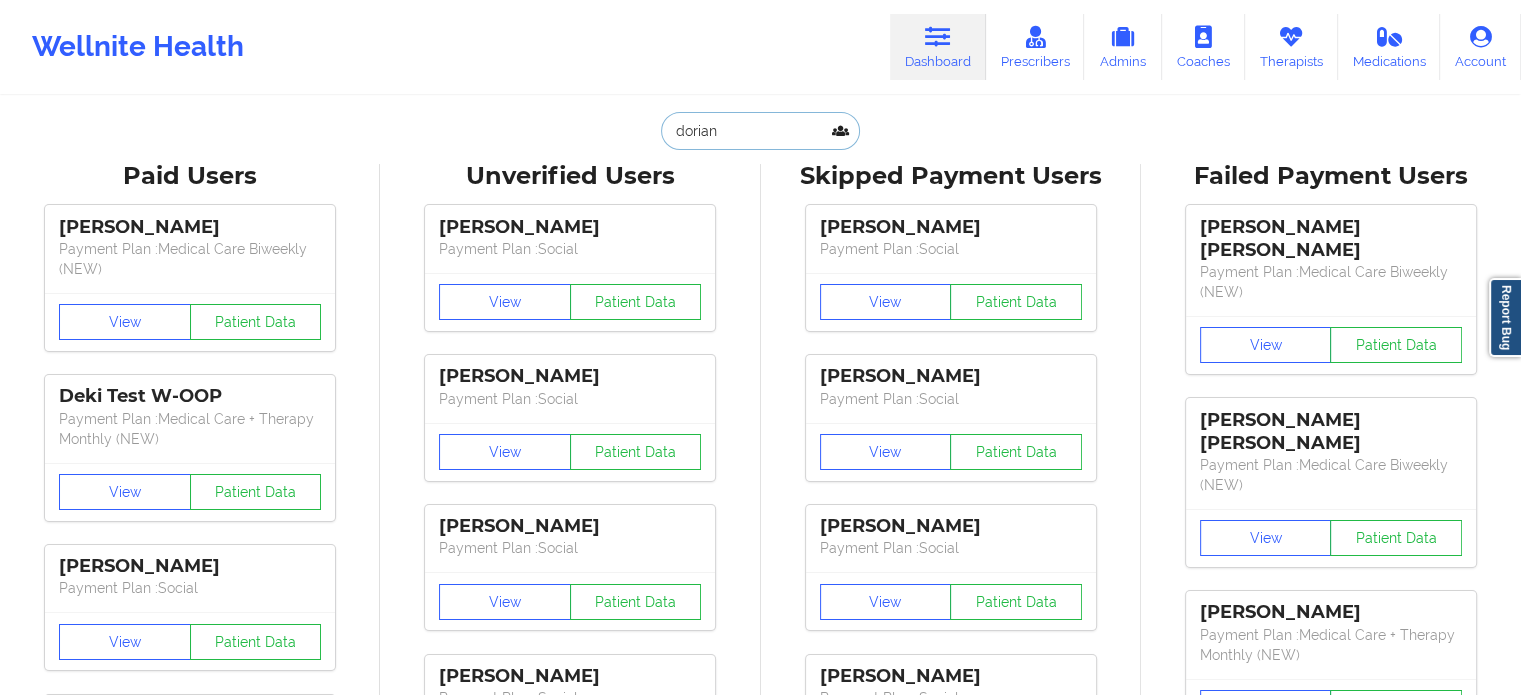 click on "dorian" at bounding box center [760, 131] 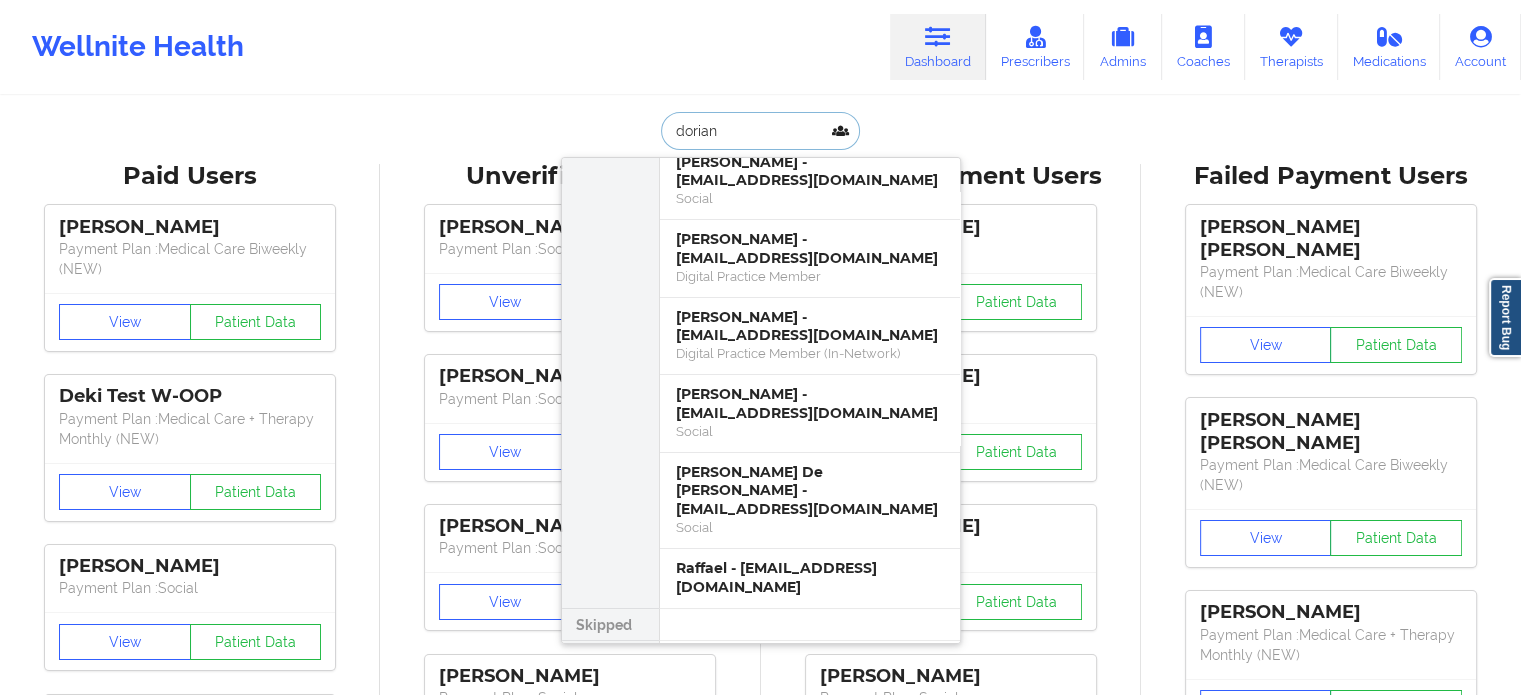 click on "dorian" at bounding box center [760, 131] 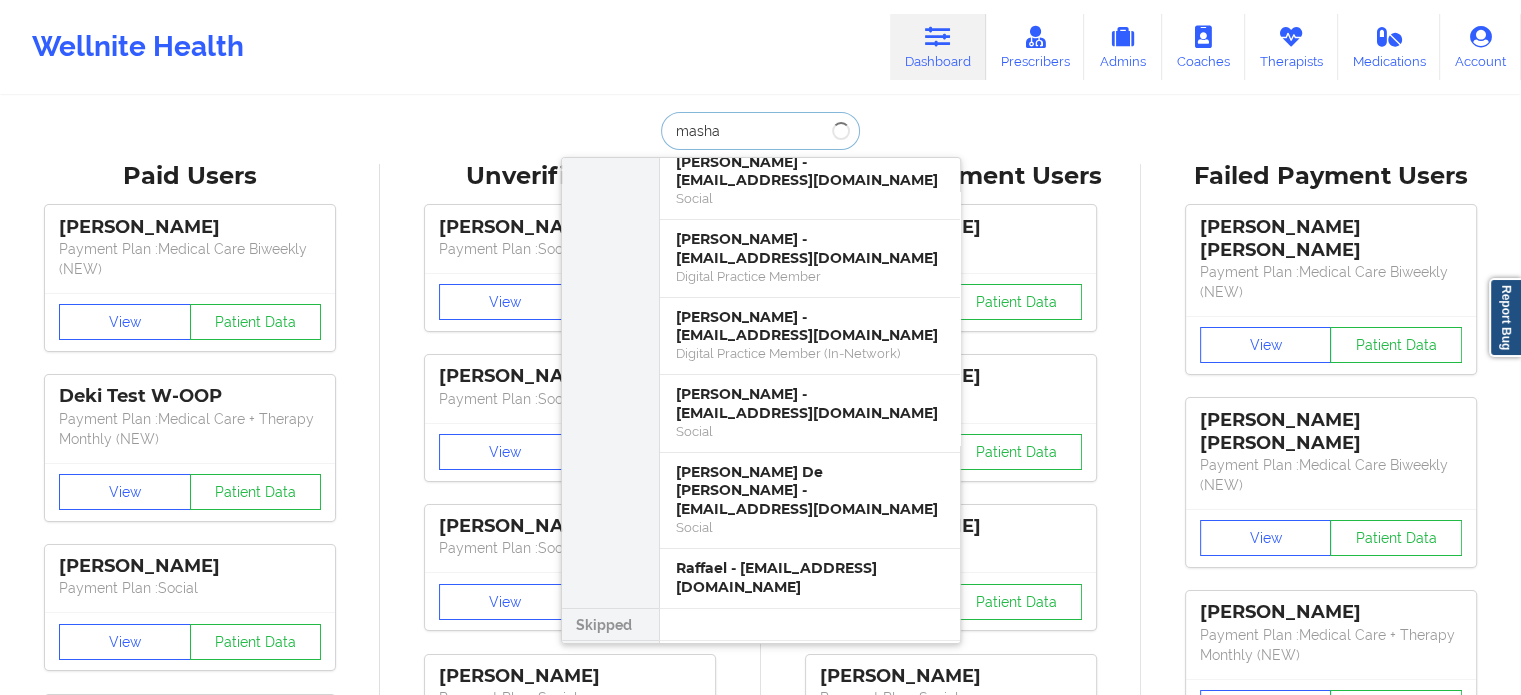 type on "masha k" 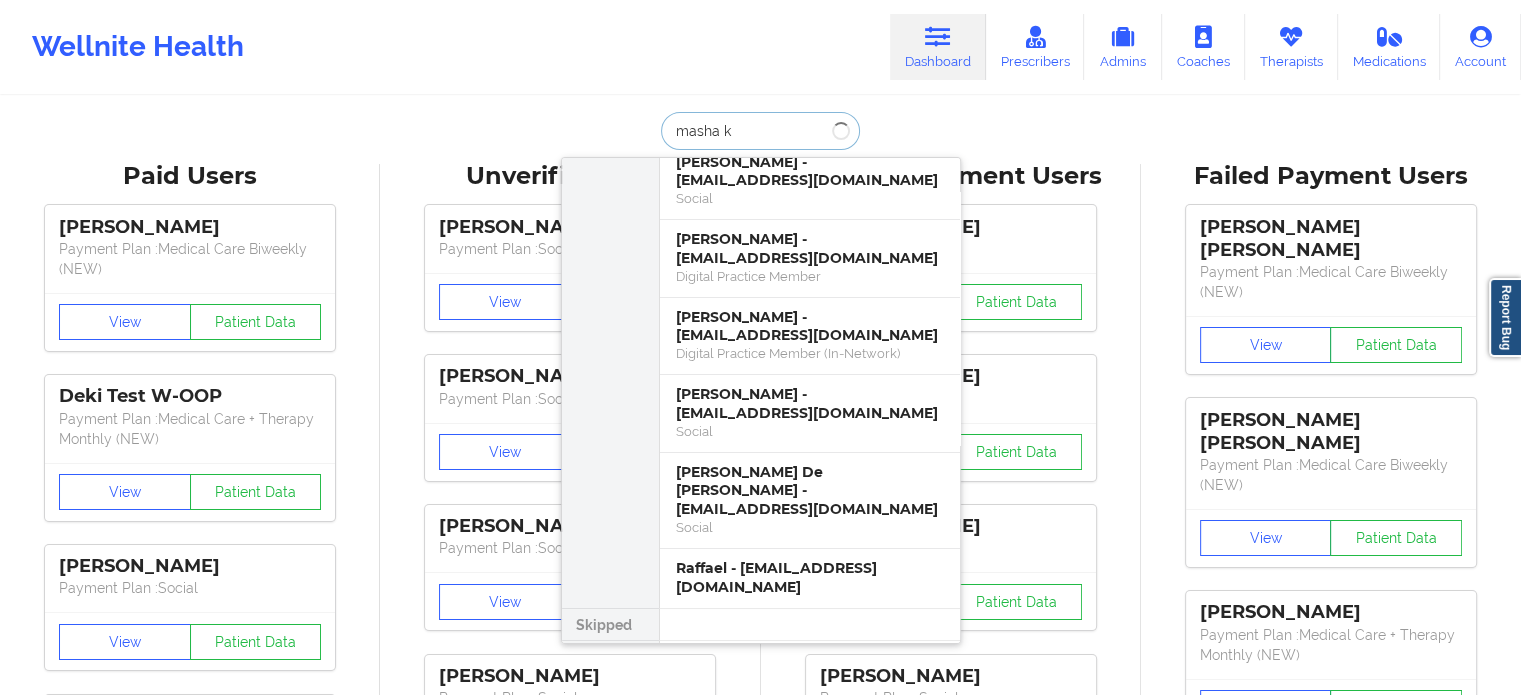 scroll, scrollTop: 0, scrollLeft: 0, axis: both 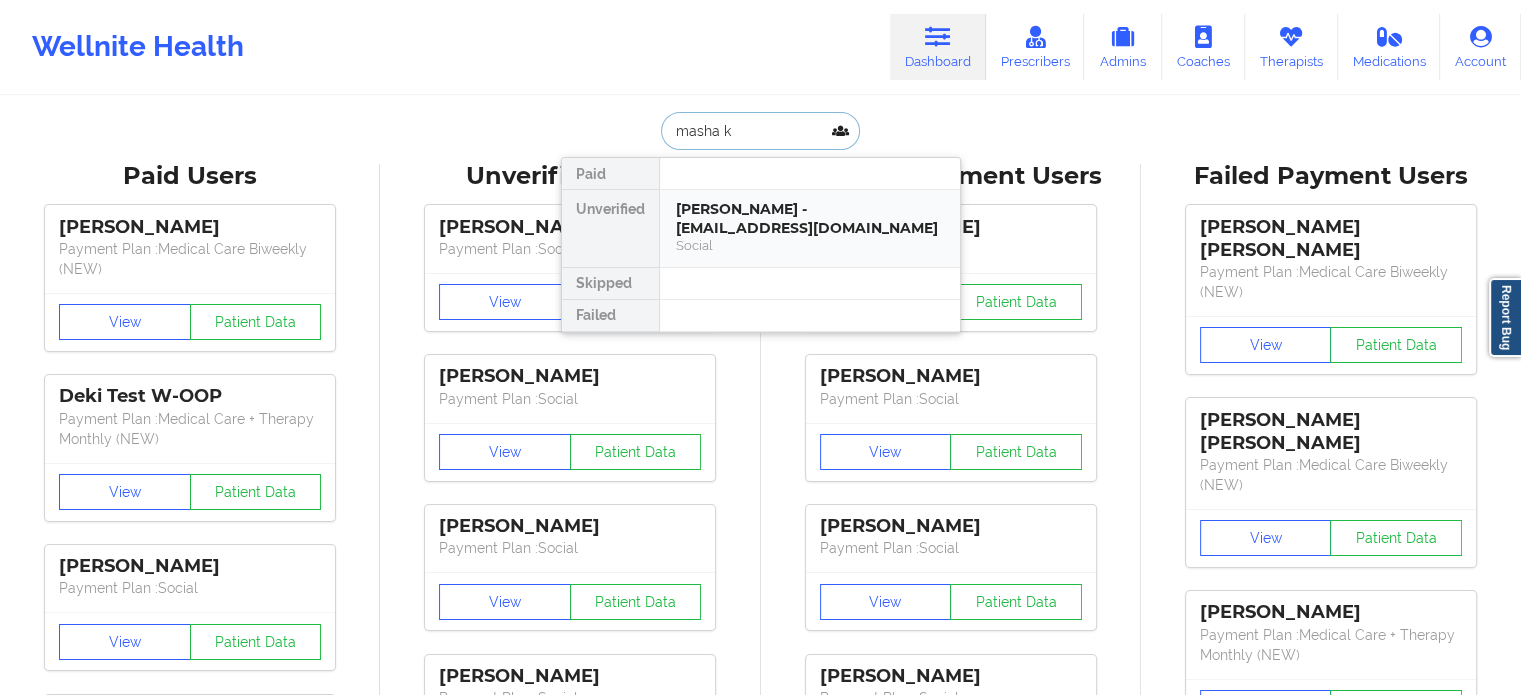 click on "[PERSON_NAME] - [EMAIL_ADDRESS][DOMAIN_NAME]" at bounding box center [810, 218] 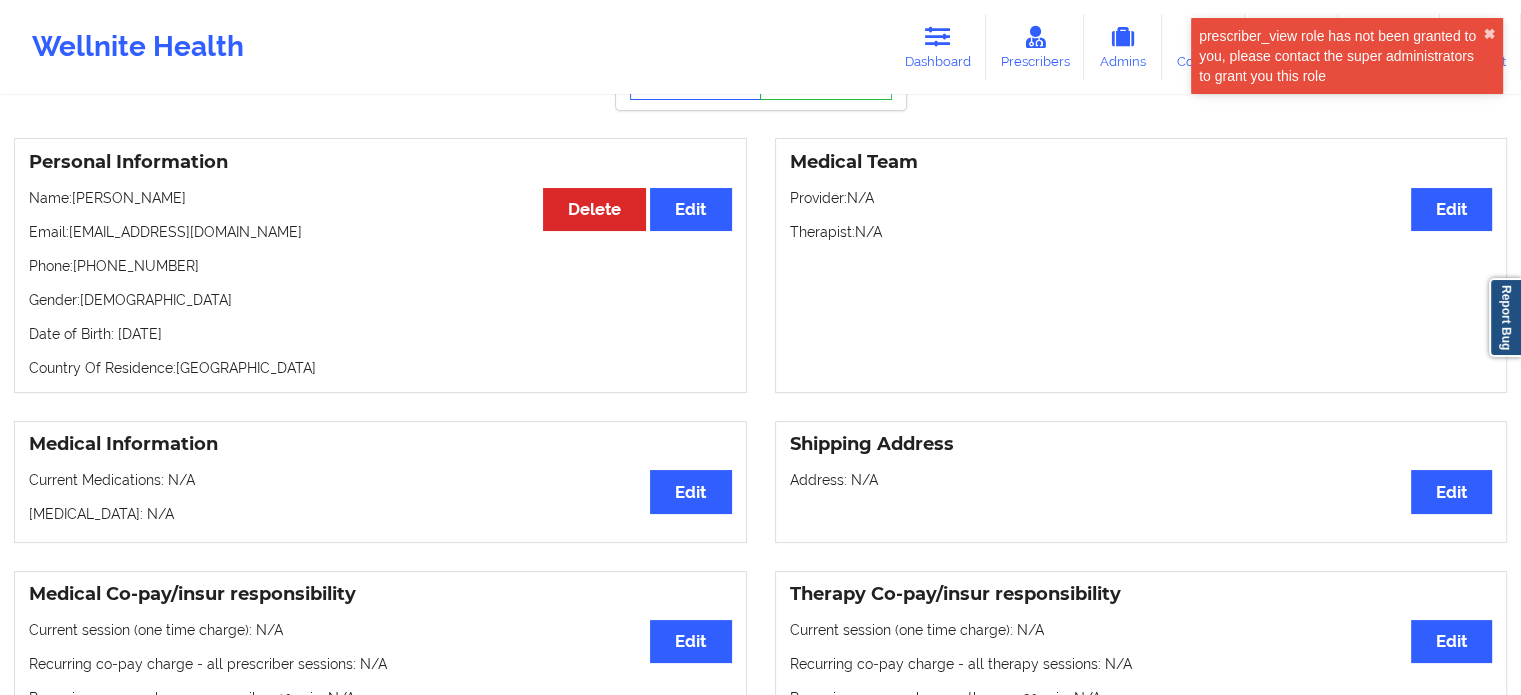 scroll, scrollTop: 100, scrollLeft: 0, axis: vertical 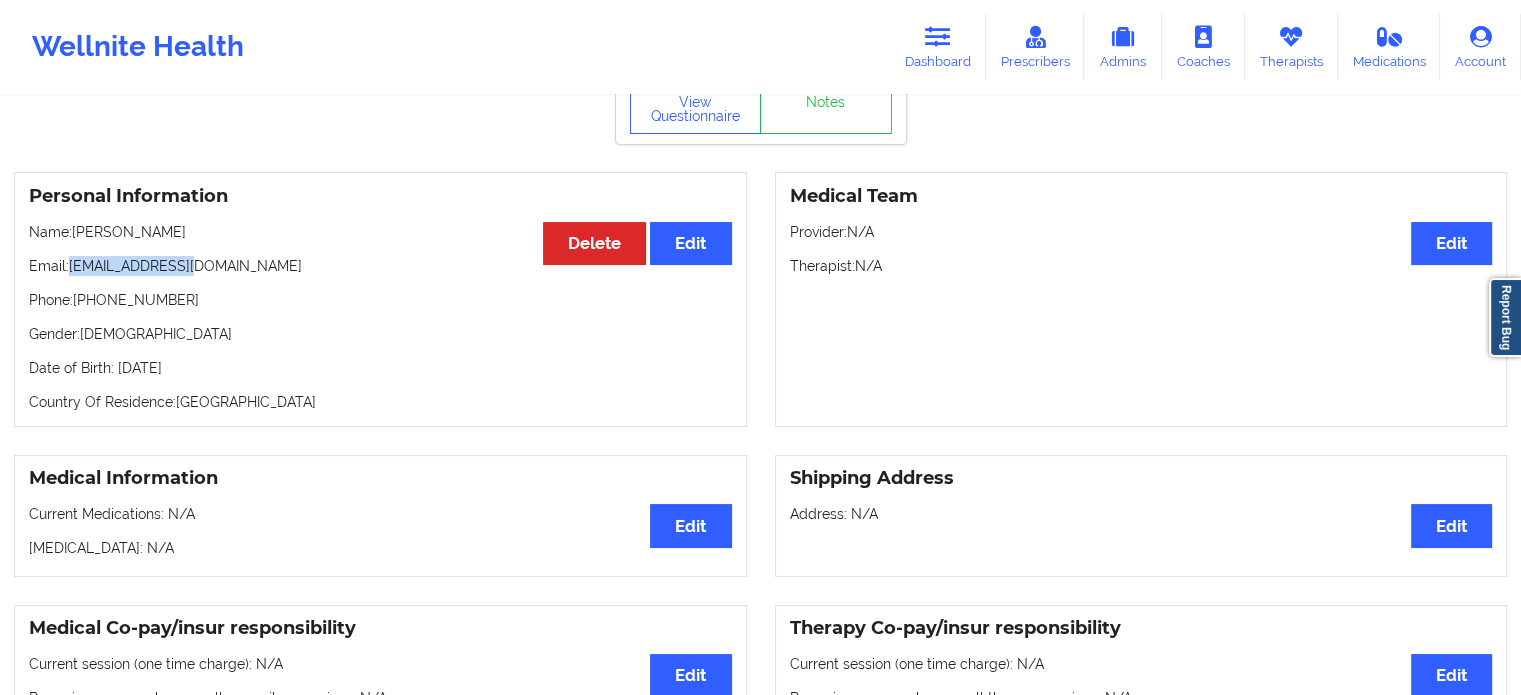 drag, startPoint x: 200, startPoint y: 270, endPoint x: 75, endPoint y: 269, distance: 125.004 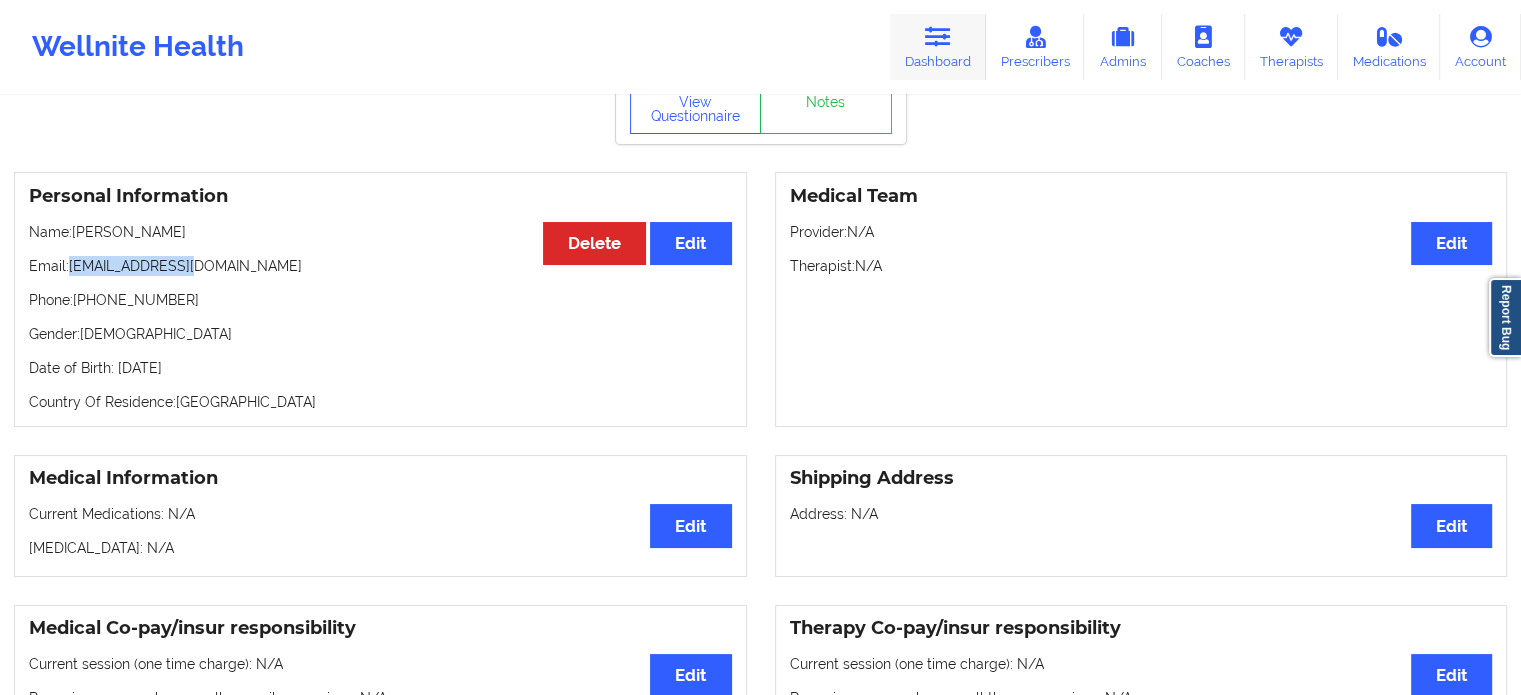 click on "Dashboard" at bounding box center (938, 47) 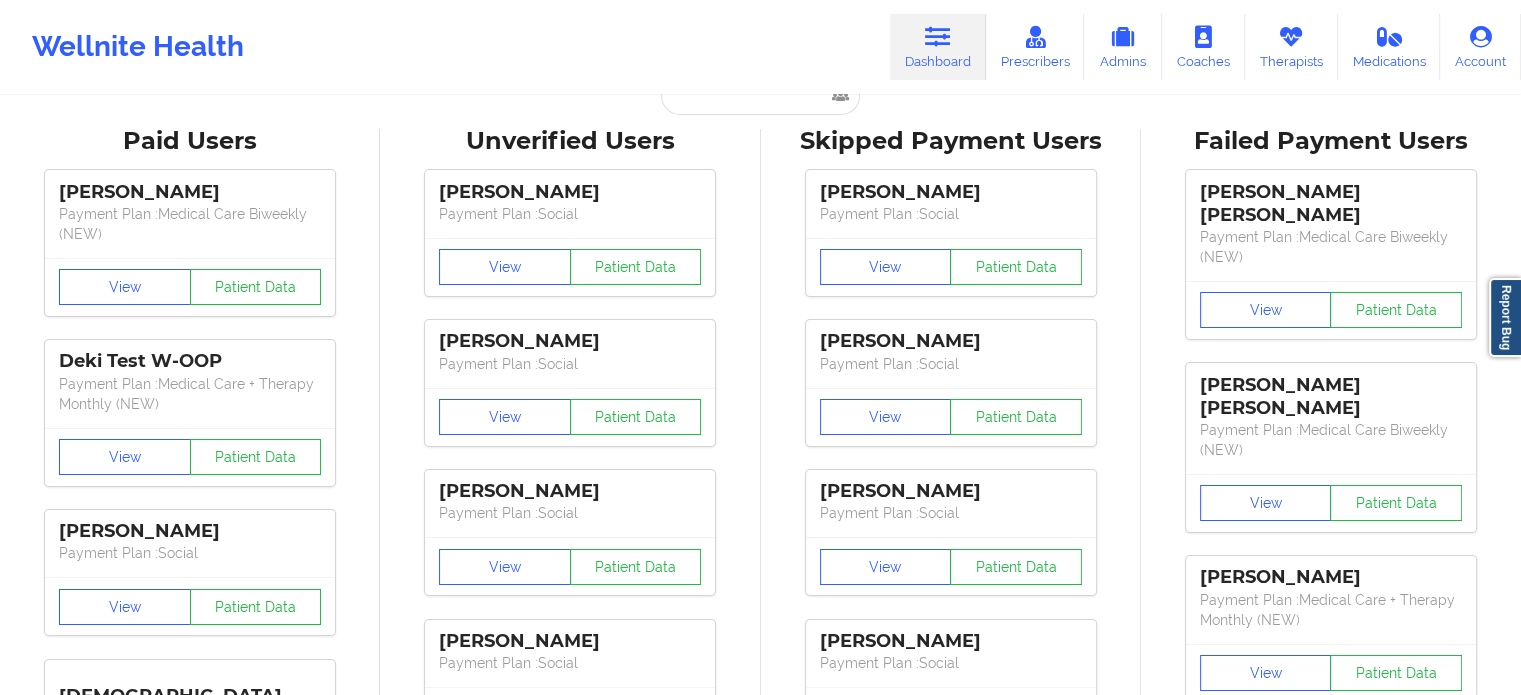 scroll, scrollTop: 0, scrollLeft: 0, axis: both 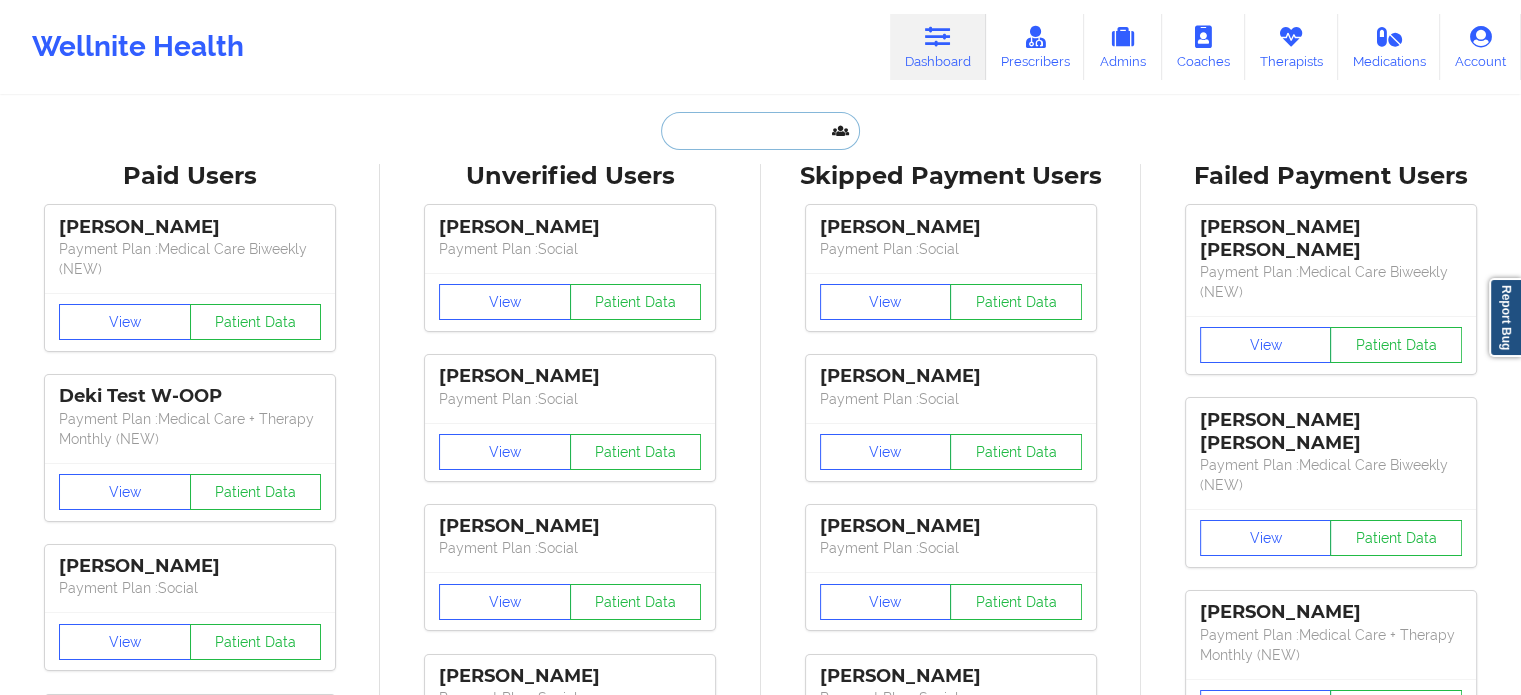 click at bounding box center [760, 131] 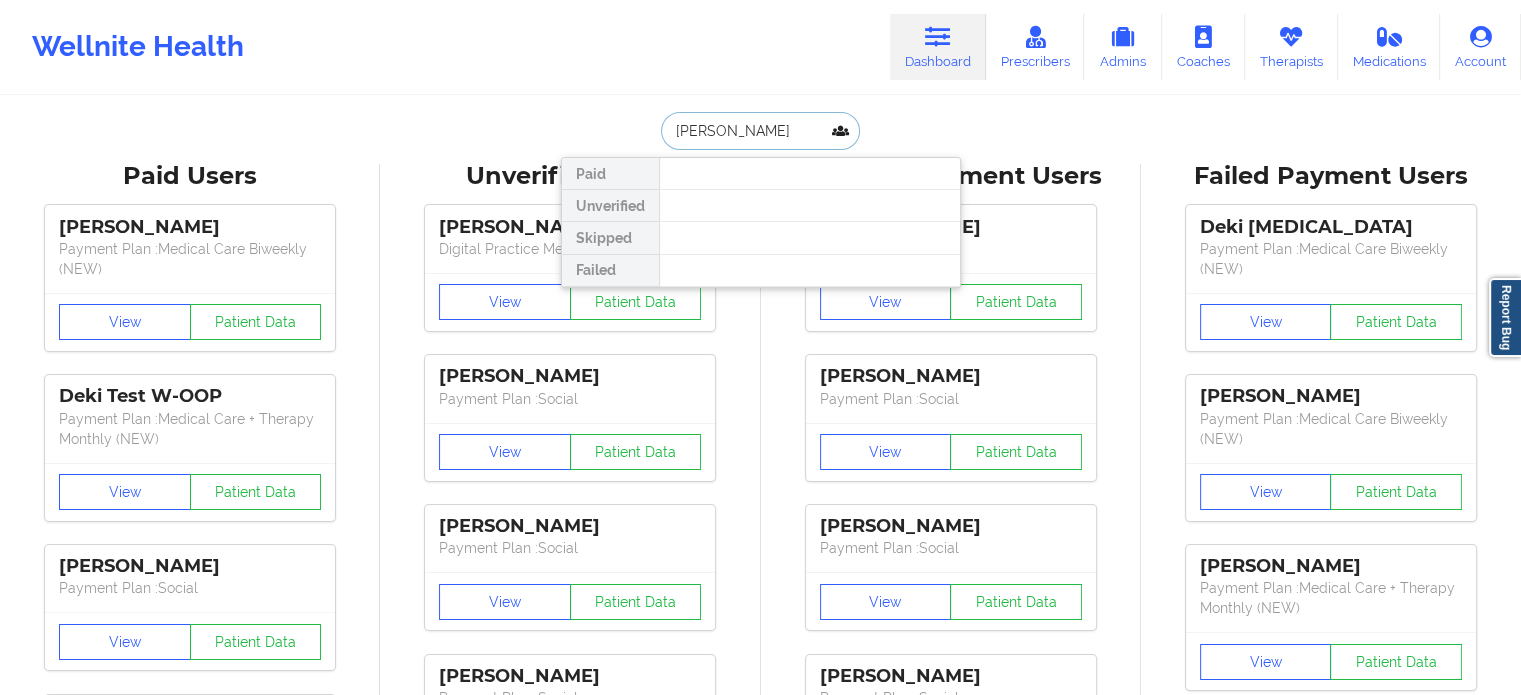 click on "[PERSON_NAME]" at bounding box center [760, 131] 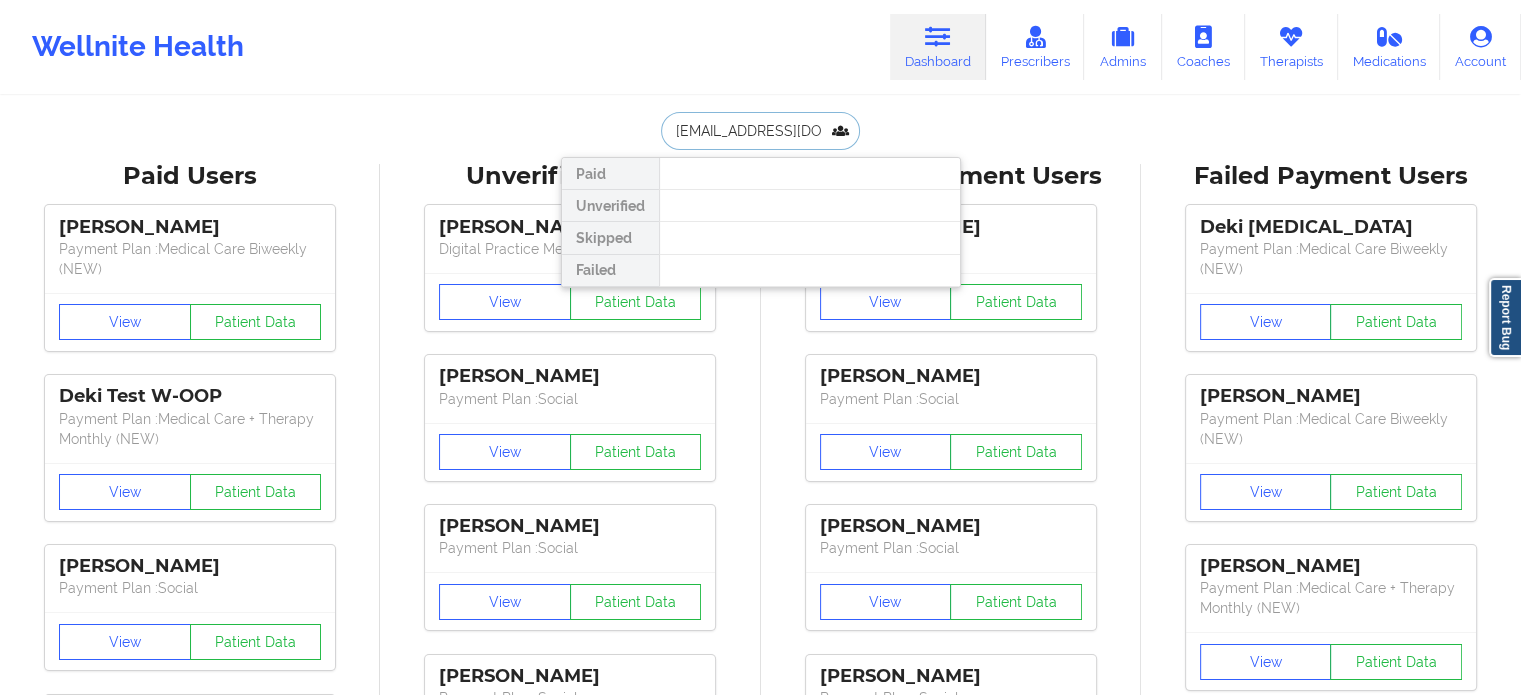 scroll, scrollTop: 0, scrollLeft: 4, axis: horizontal 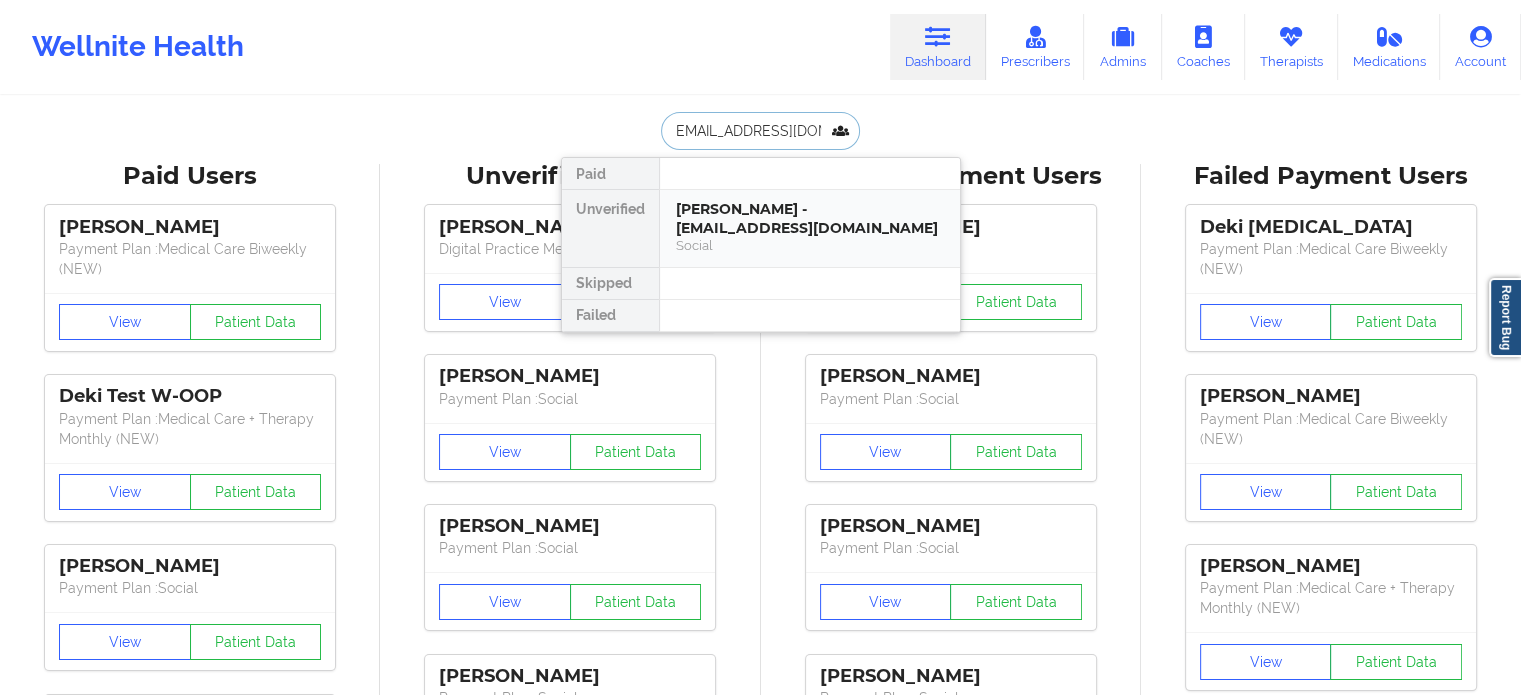 click on "[PERSON_NAME] - [EMAIL_ADDRESS][DOMAIN_NAME]" at bounding box center (810, 218) 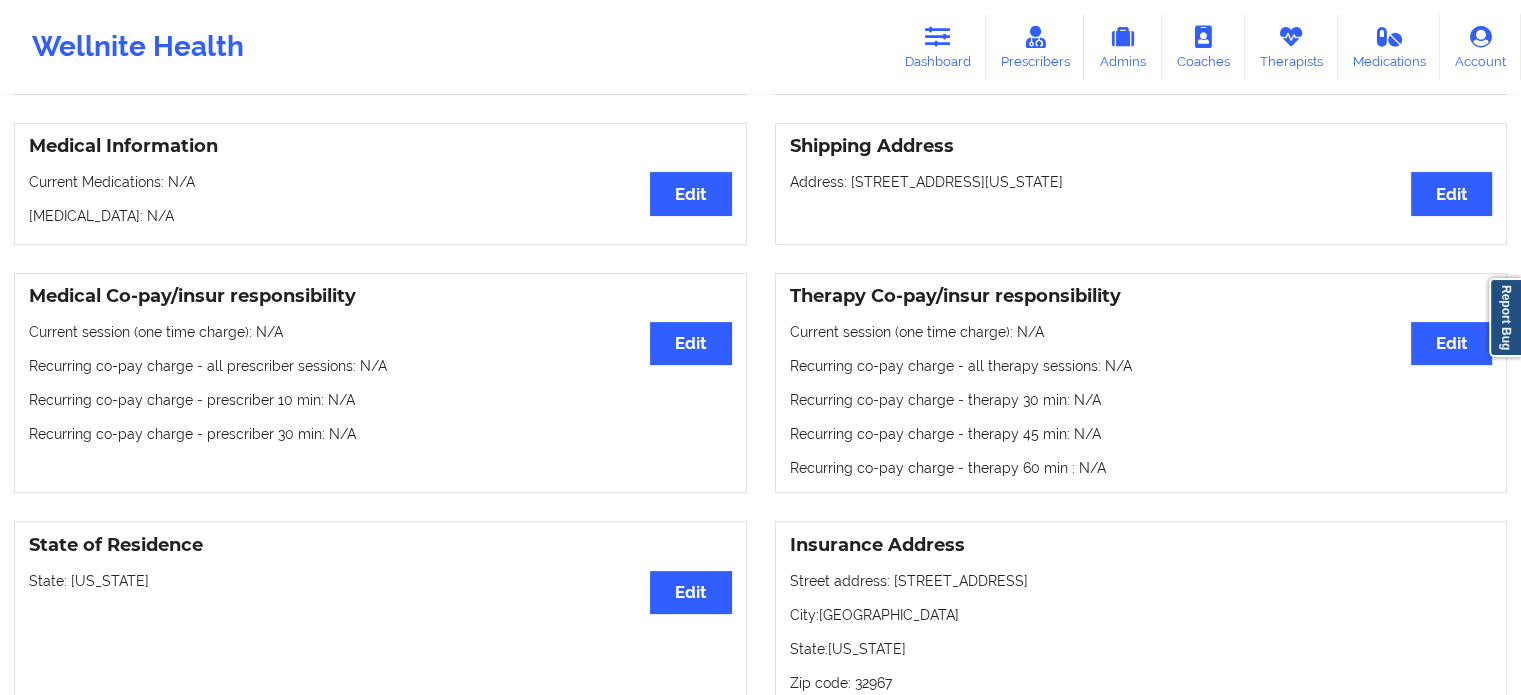 scroll, scrollTop: 400, scrollLeft: 0, axis: vertical 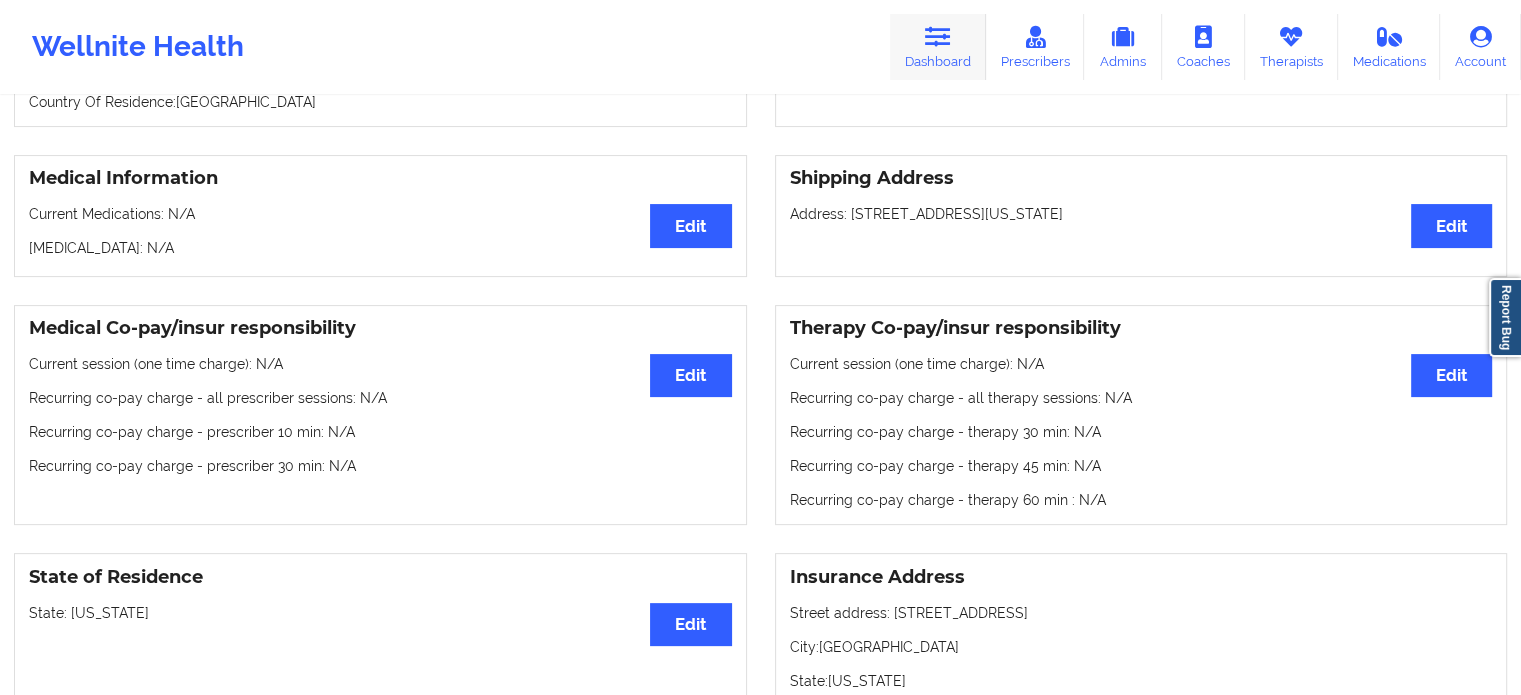 click on "Dashboard" at bounding box center (938, 47) 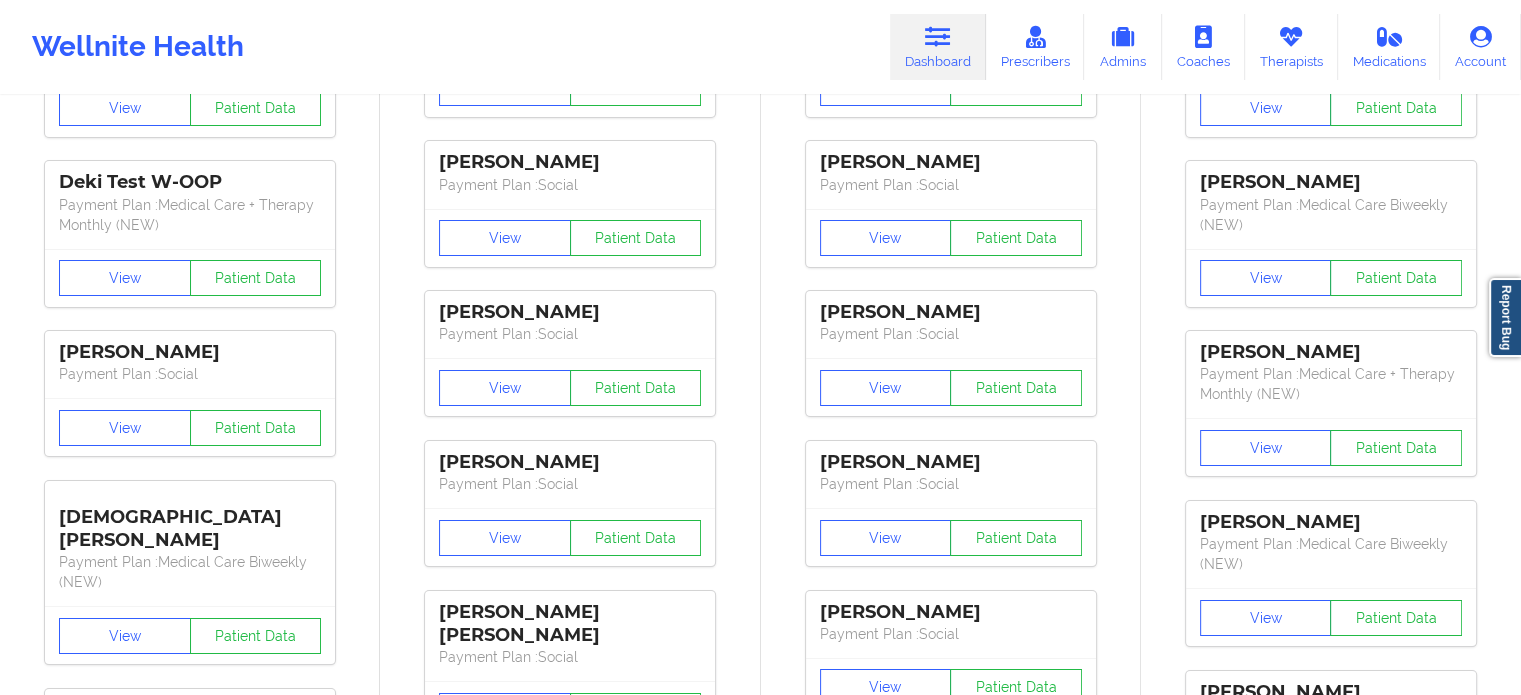 scroll, scrollTop: 0, scrollLeft: 0, axis: both 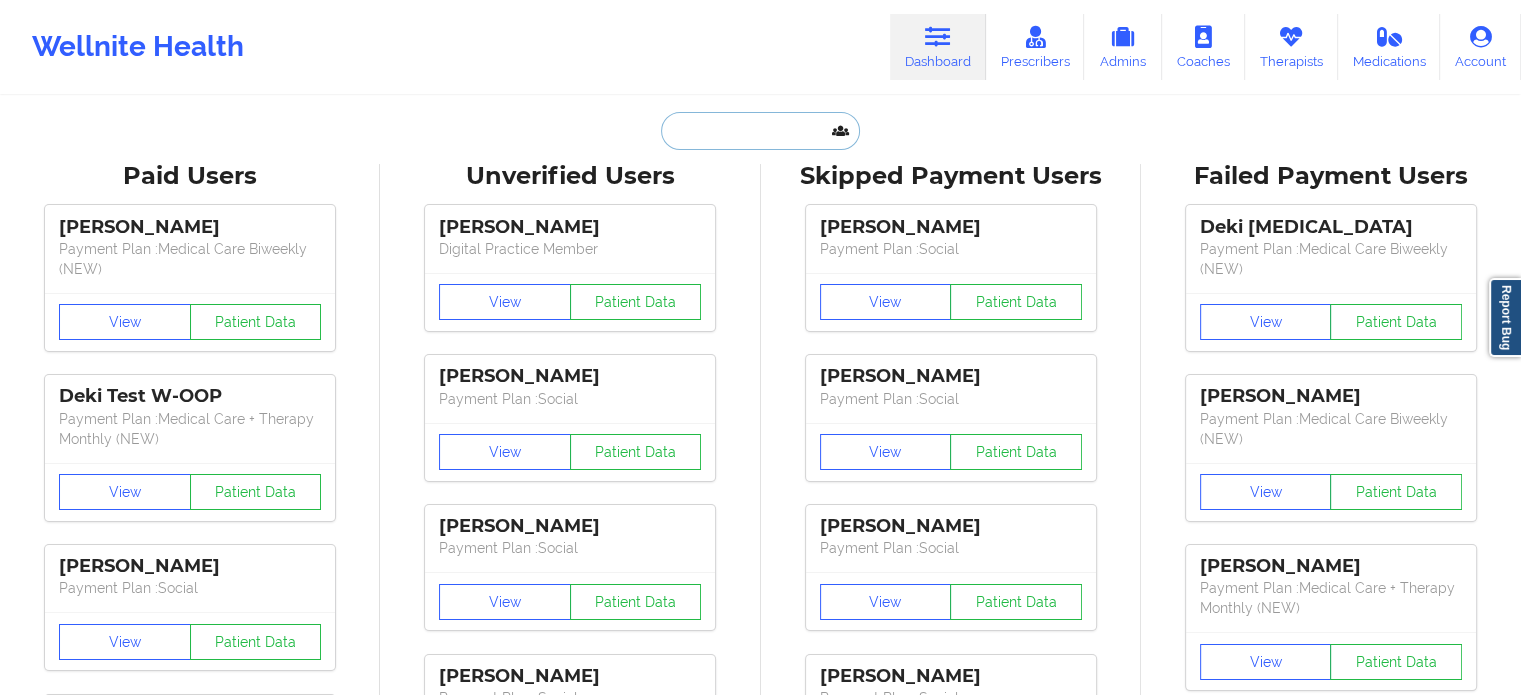 click at bounding box center (760, 131) 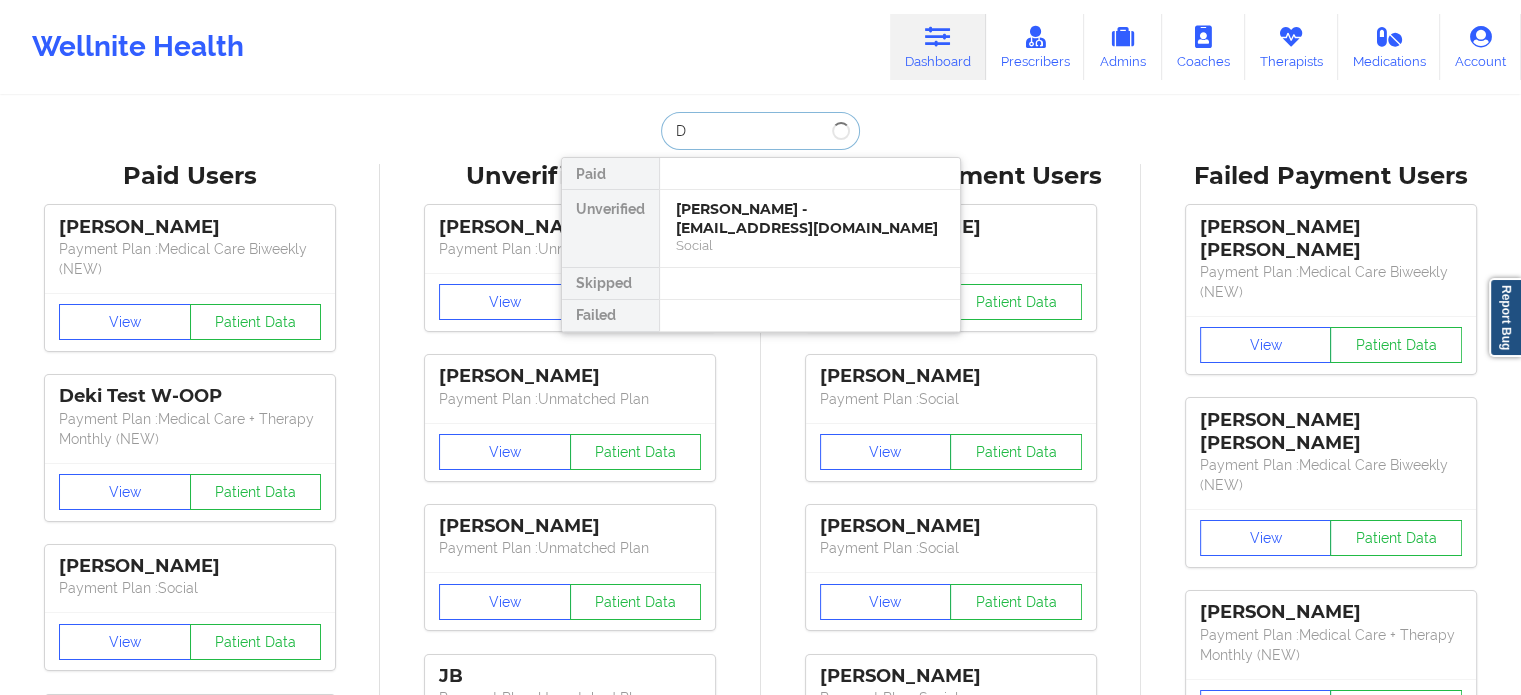 type on "Da" 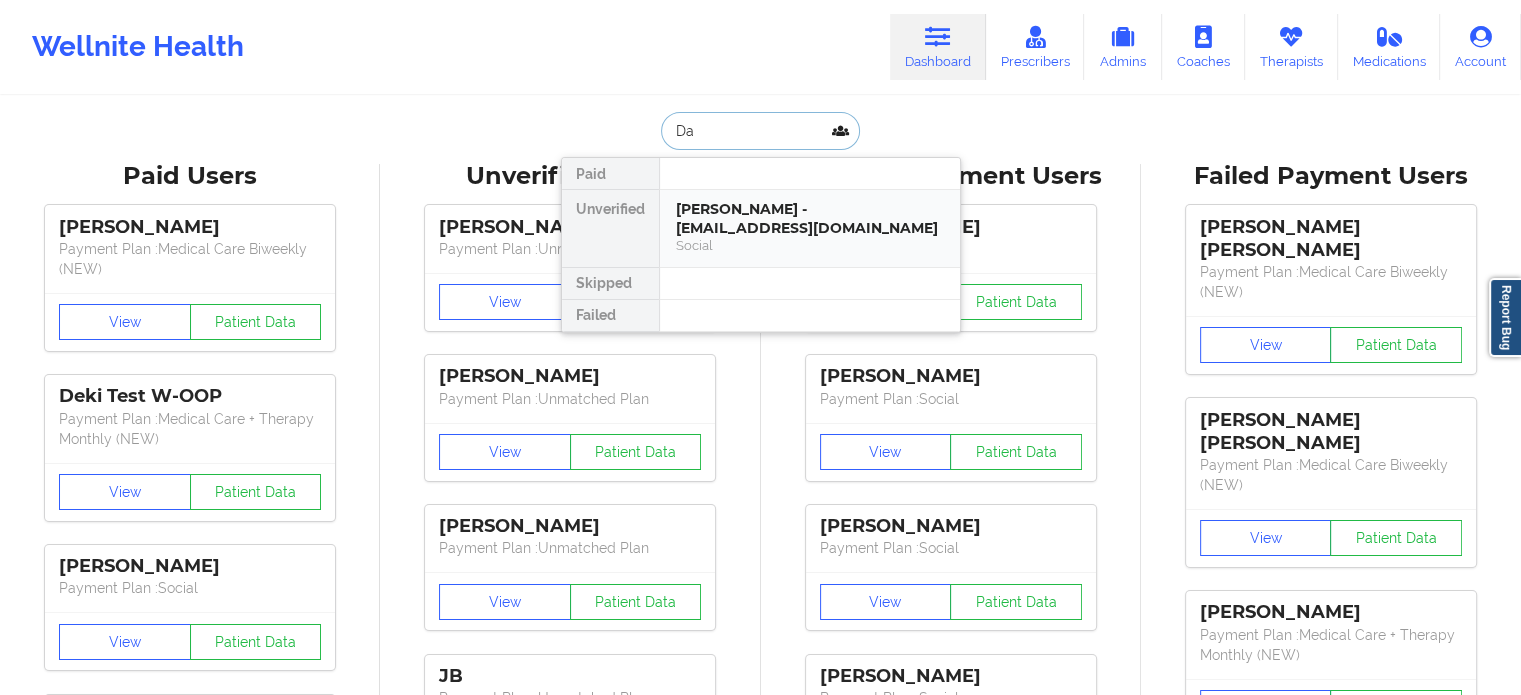 click on "[PERSON_NAME] - [EMAIL_ADDRESS][DOMAIN_NAME]" at bounding box center [810, 218] 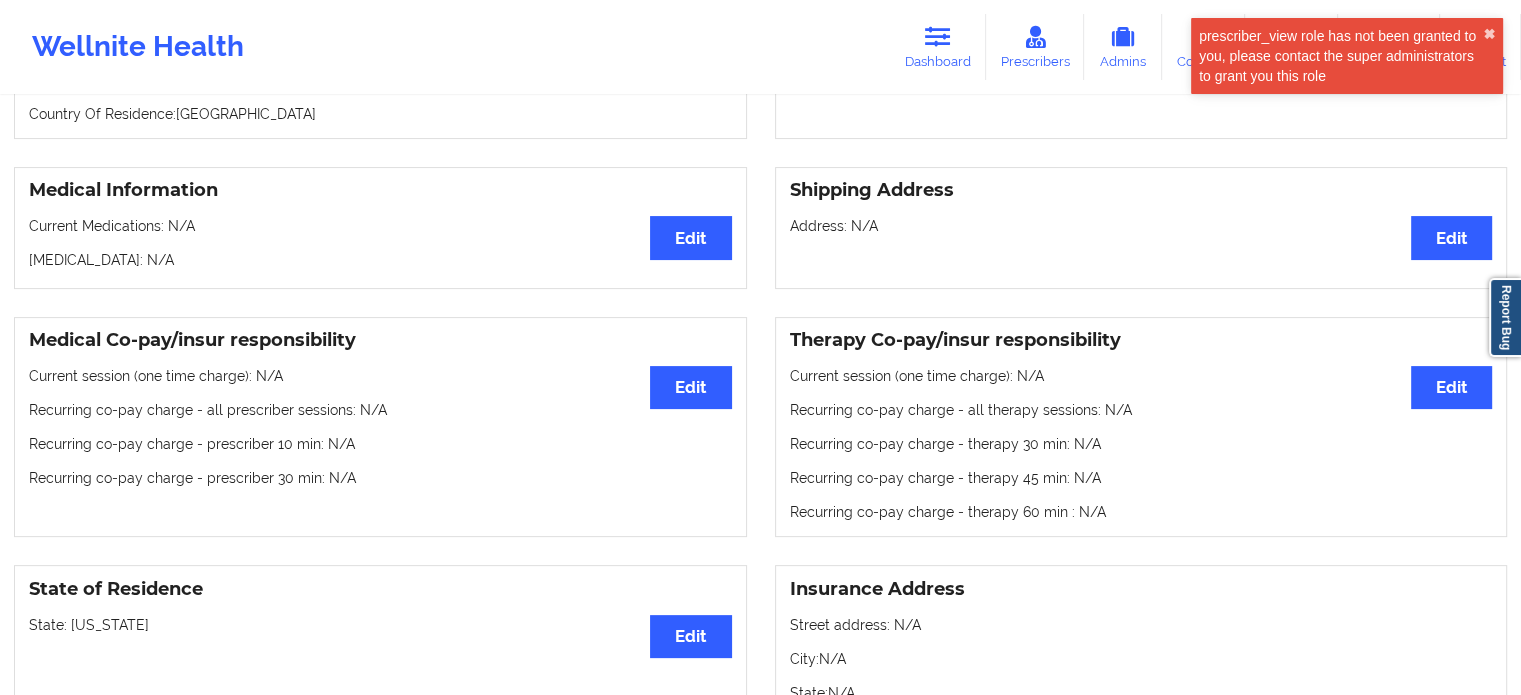 scroll, scrollTop: 0, scrollLeft: 0, axis: both 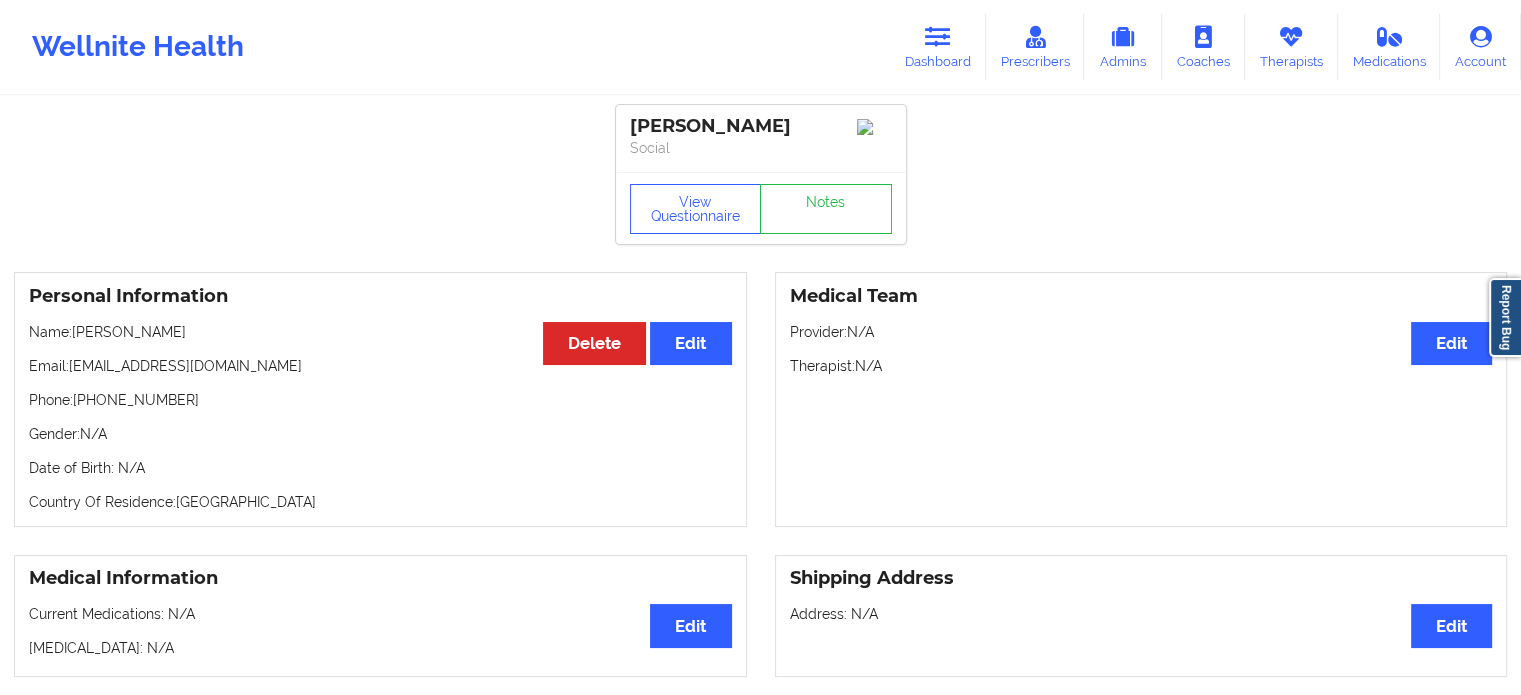click at bounding box center (938, 37) 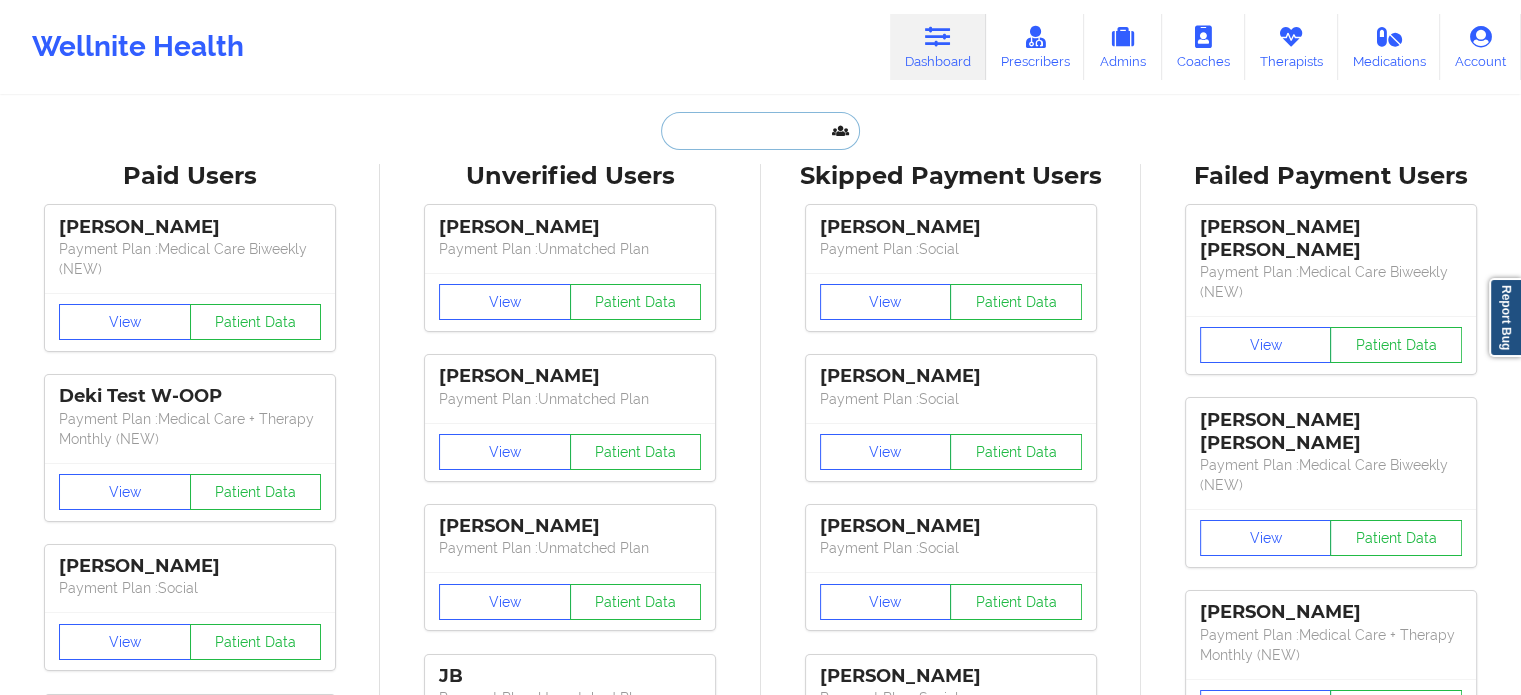 click at bounding box center [760, 131] 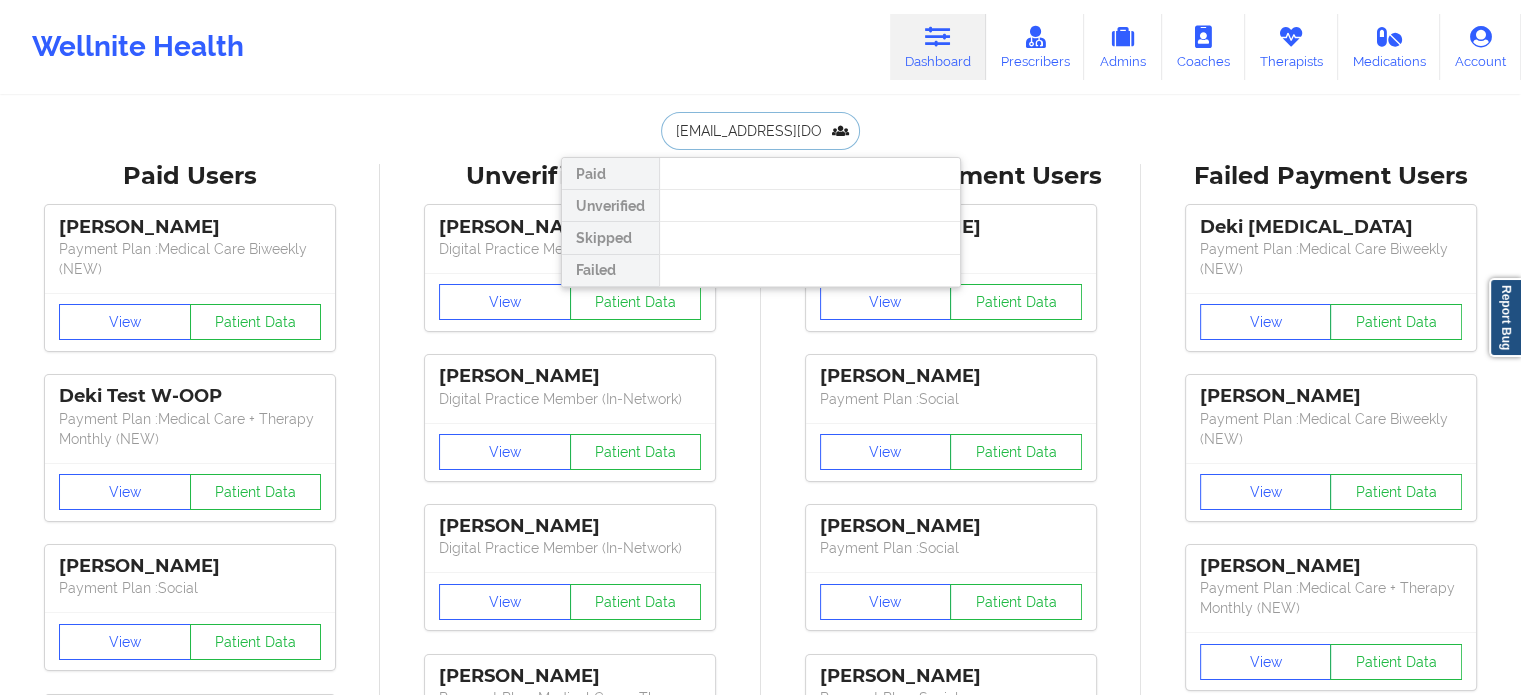 drag, startPoint x: 796, startPoint y: 127, endPoint x: 369, endPoint y: 96, distance: 428.1238 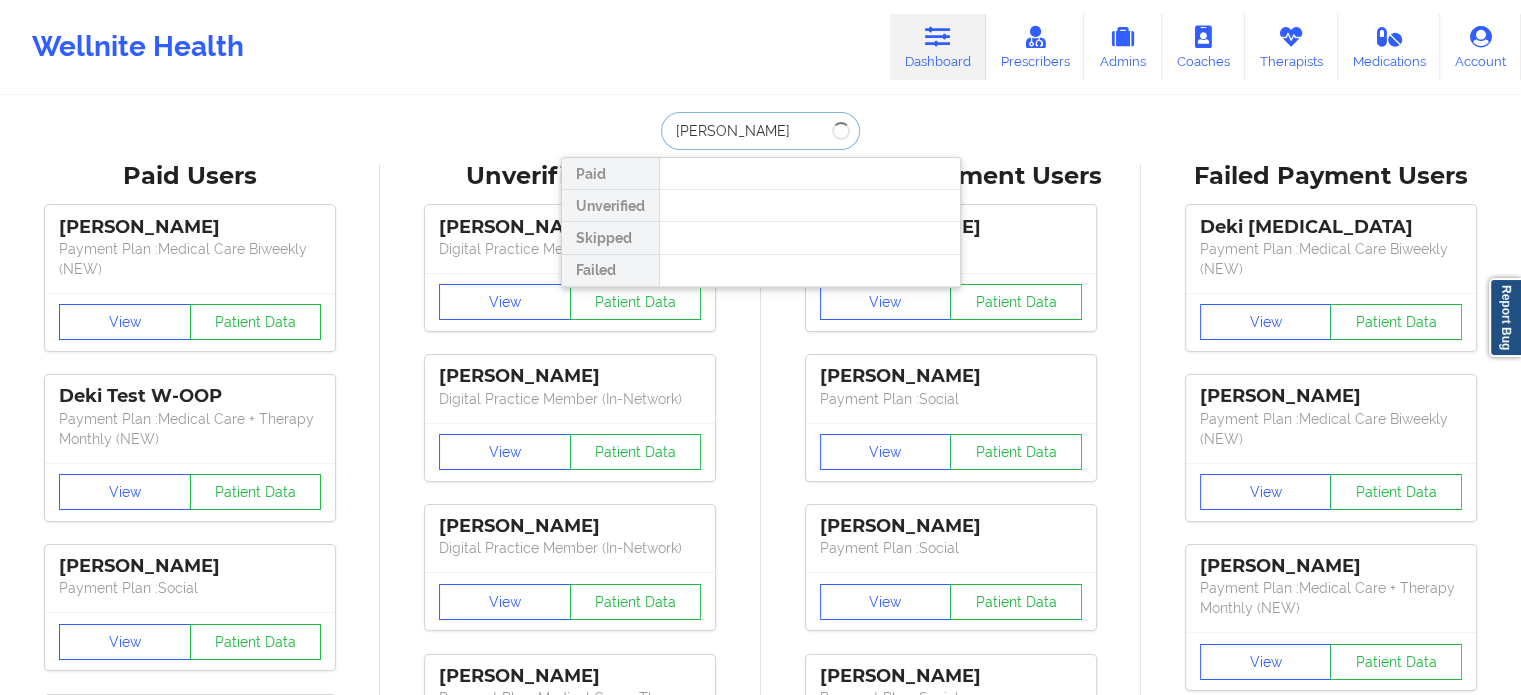 type on "[PERSON_NAME]" 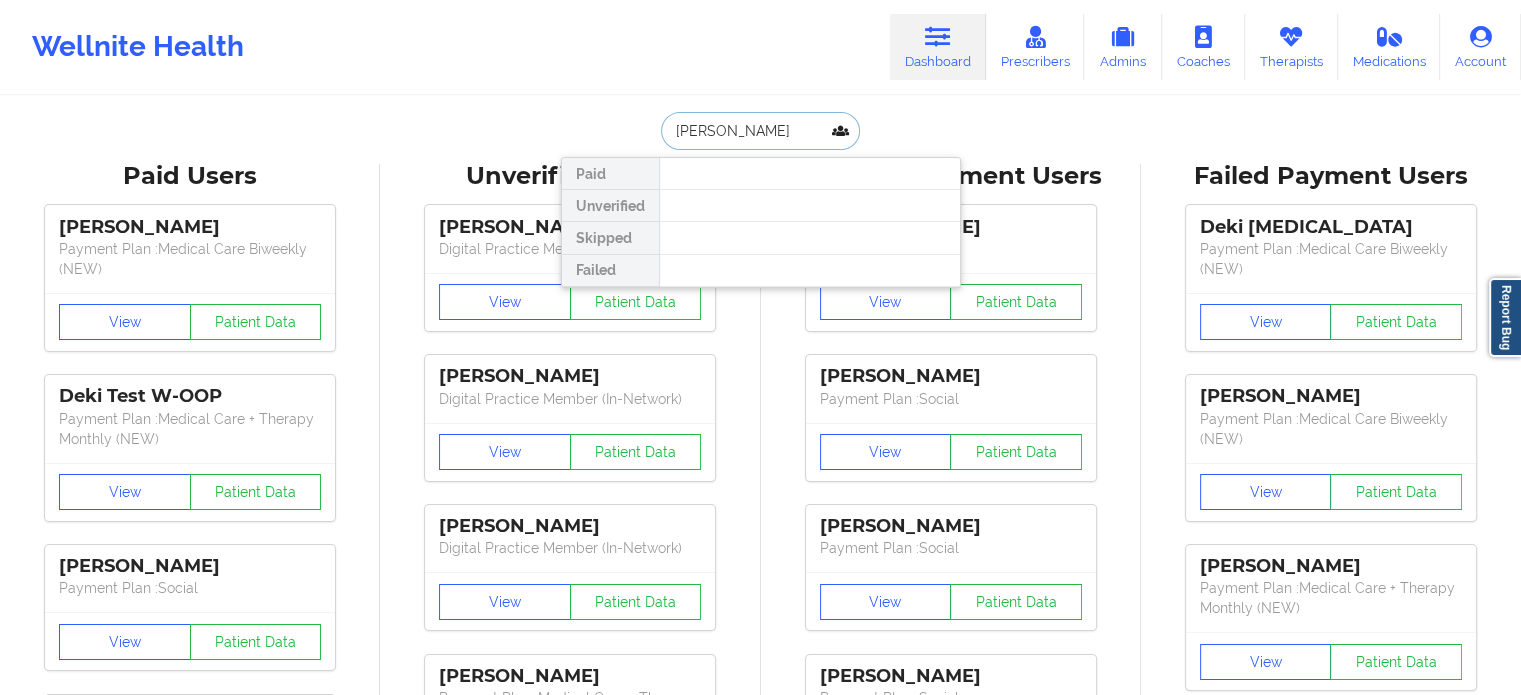 drag, startPoint x: 777, startPoint y: 131, endPoint x: 192, endPoint y: 46, distance: 591.14294 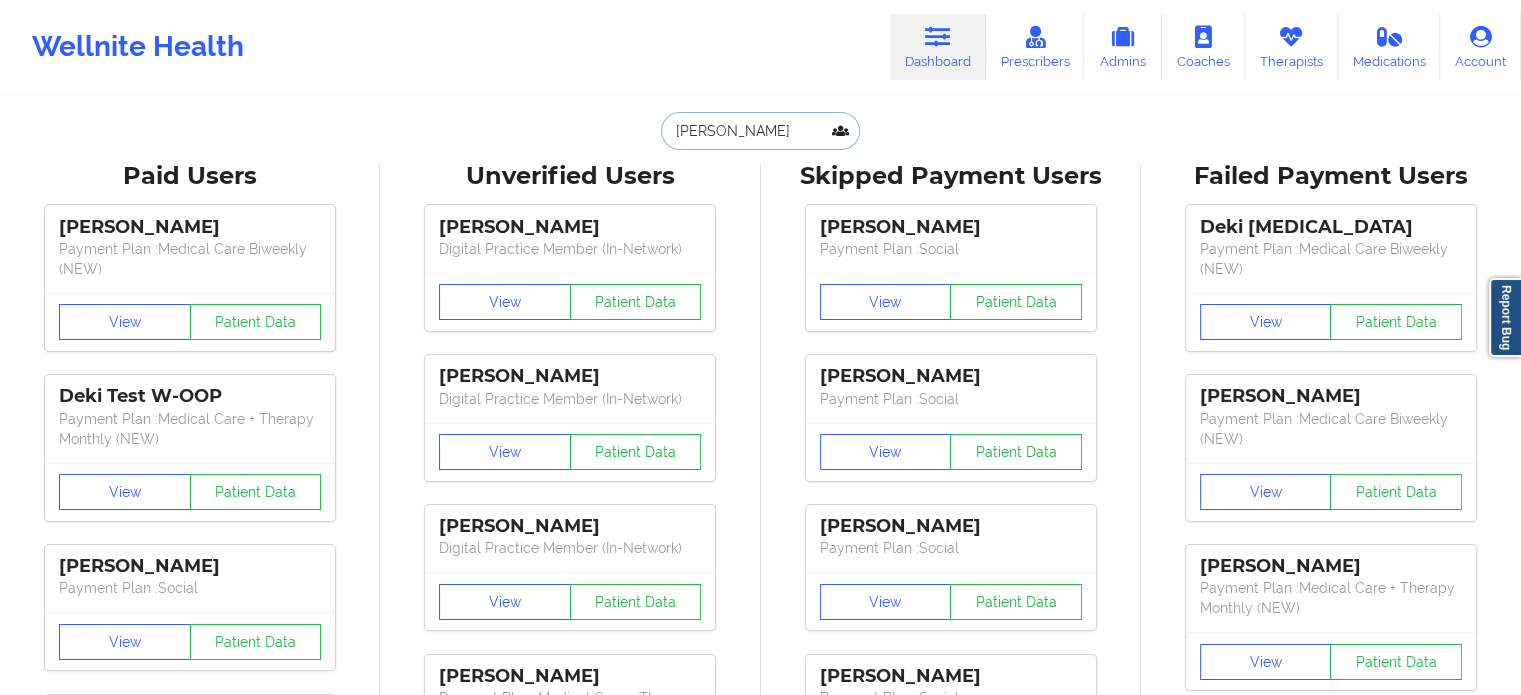 type 